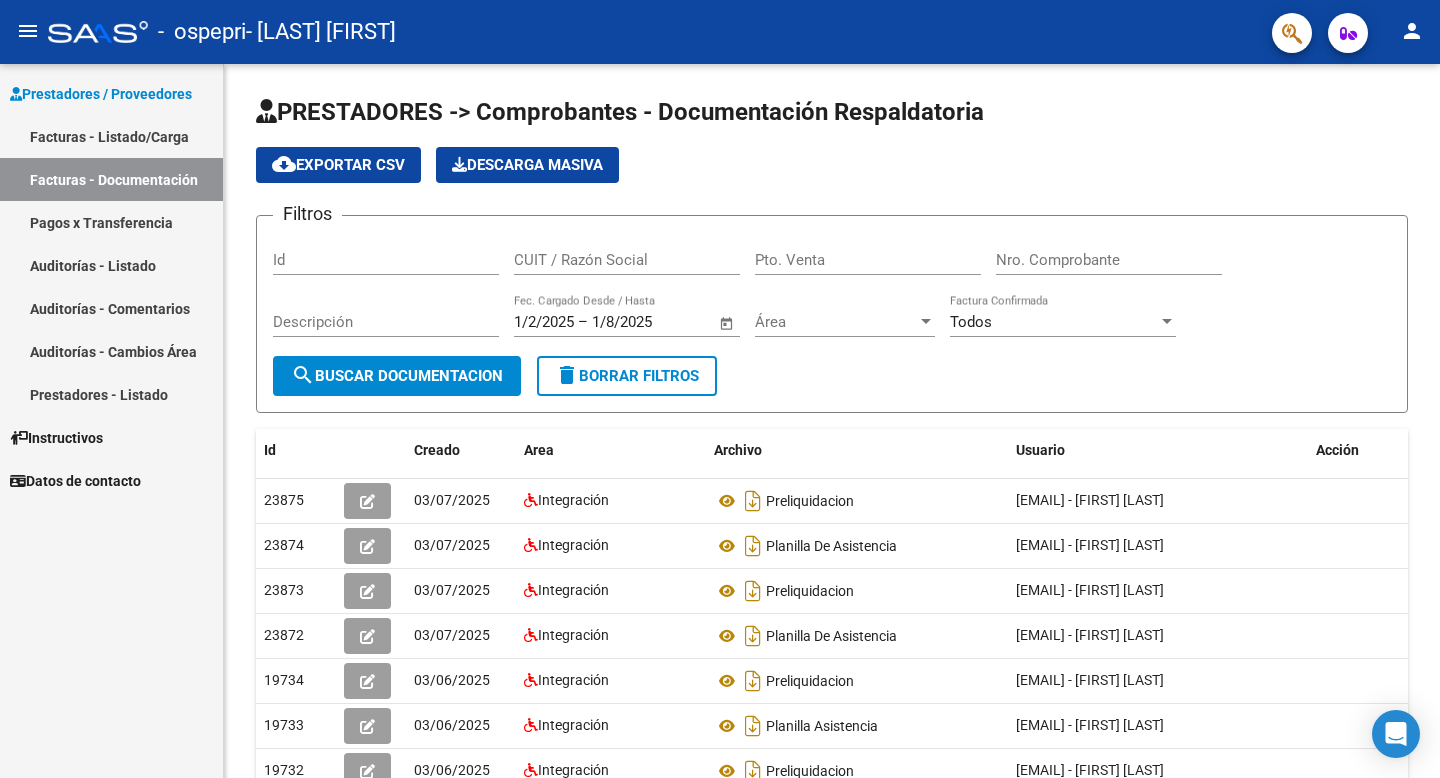 scroll, scrollTop: 0, scrollLeft: 0, axis: both 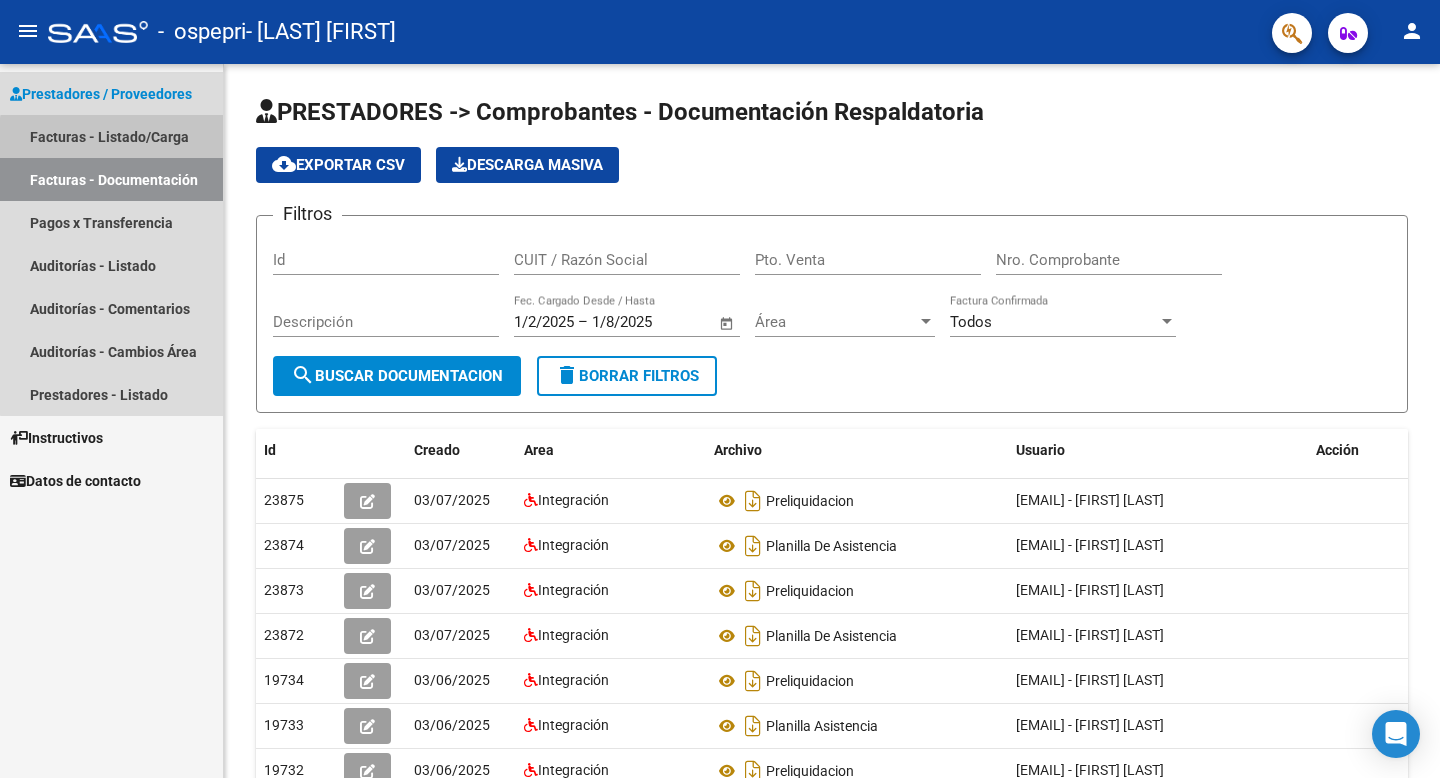 click on "Facturas - Listado/Carga" at bounding box center (111, 136) 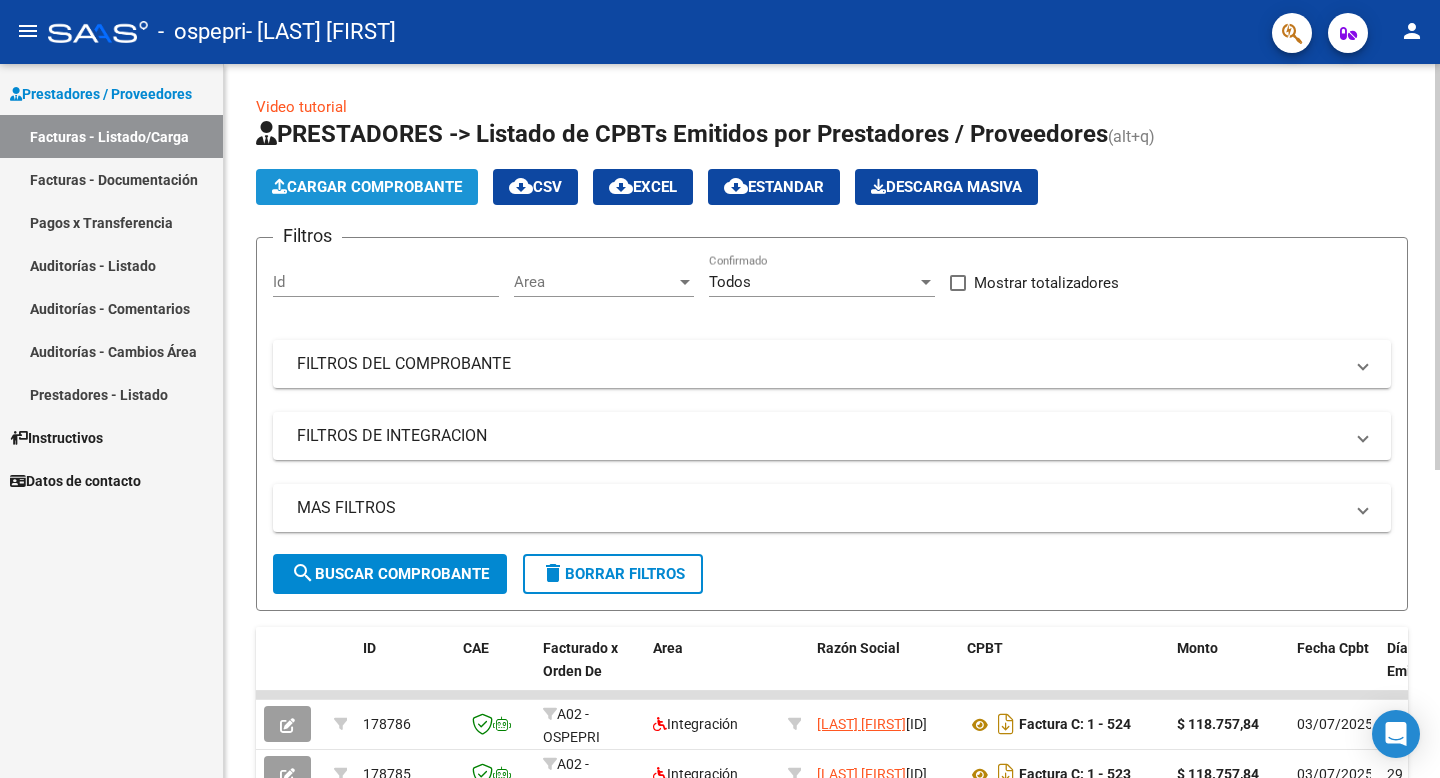click on "Cargar Comprobante" 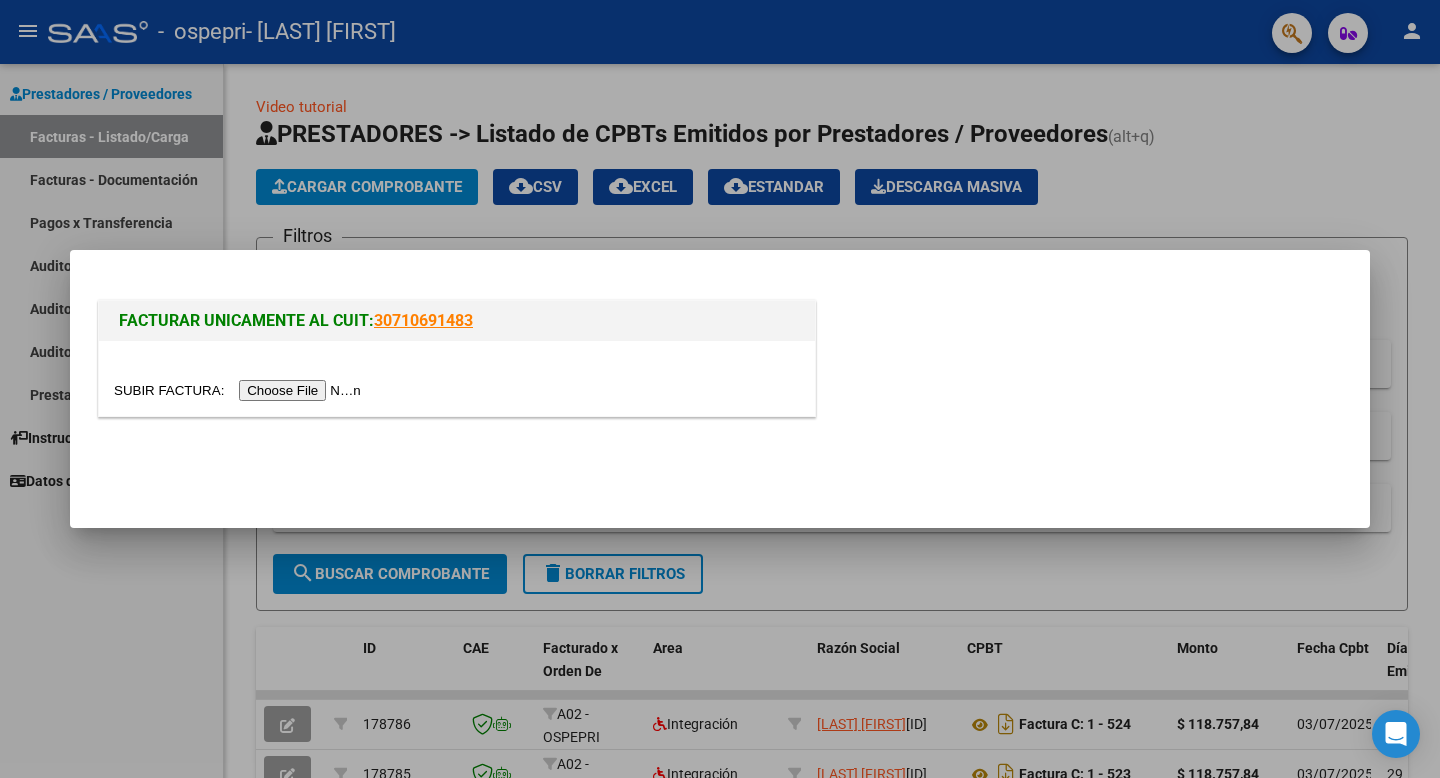 click at bounding box center (240, 390) 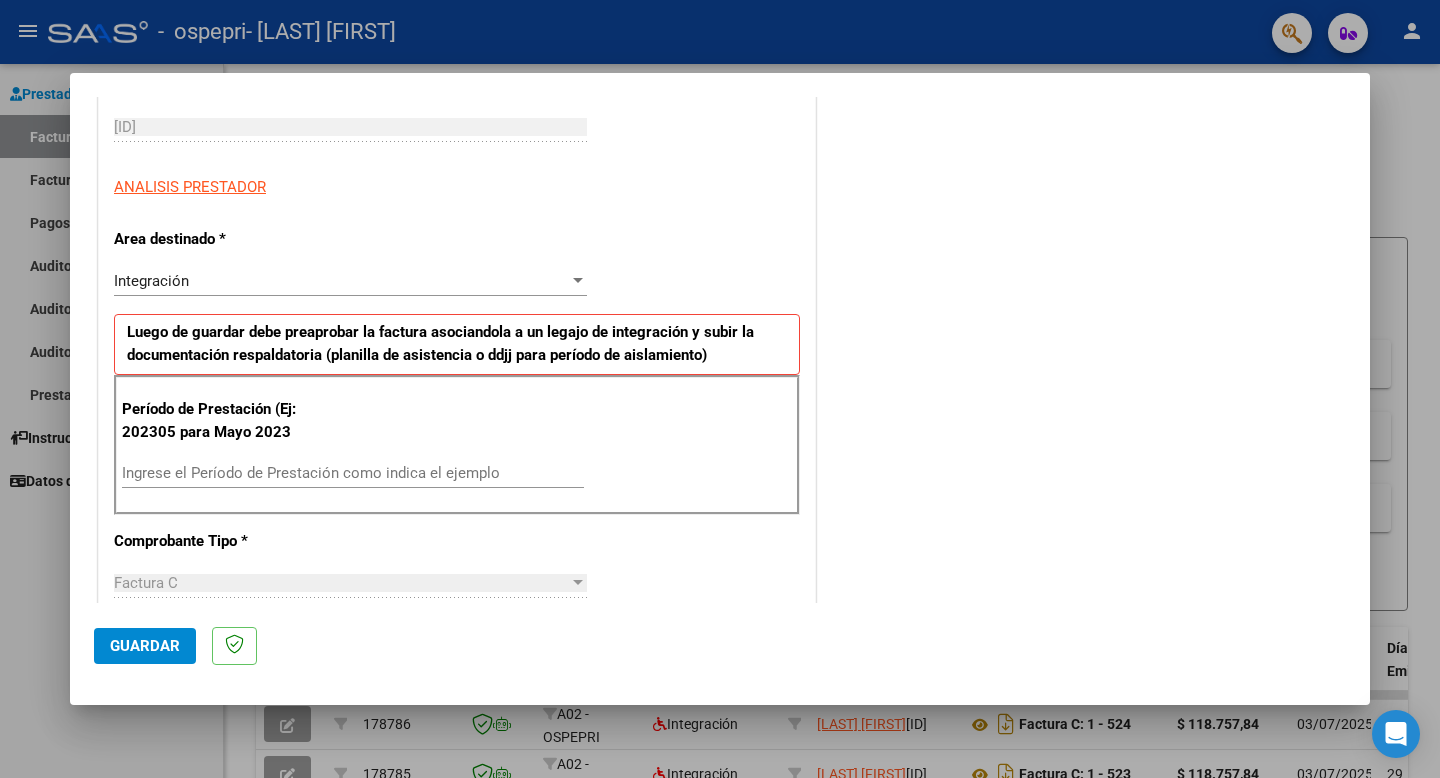 scroll, scrollTop: 308, scrollLeft: 0, axis: vertical 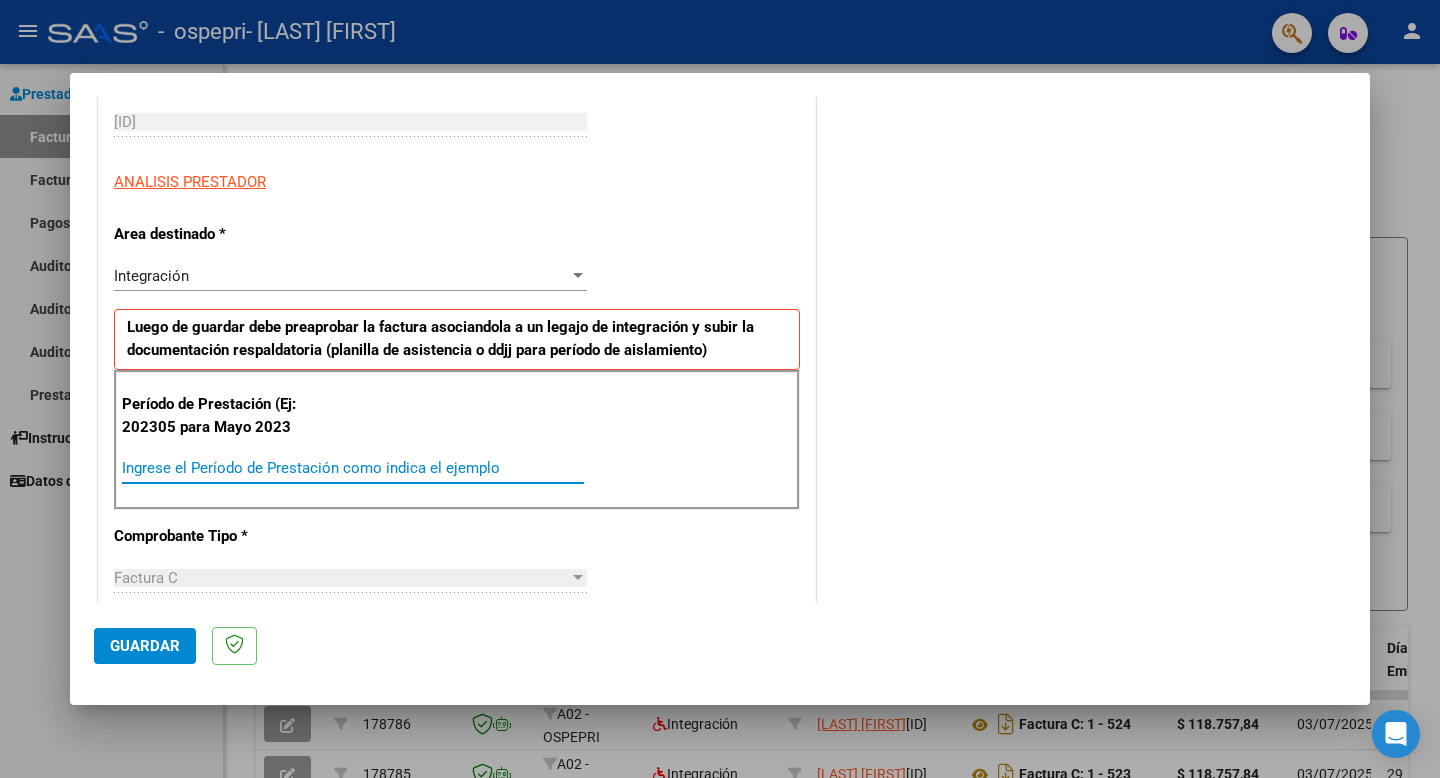 click on "Ingrese el Período de Prestación como indica el ejemplo" at bounding box center [353, 468] 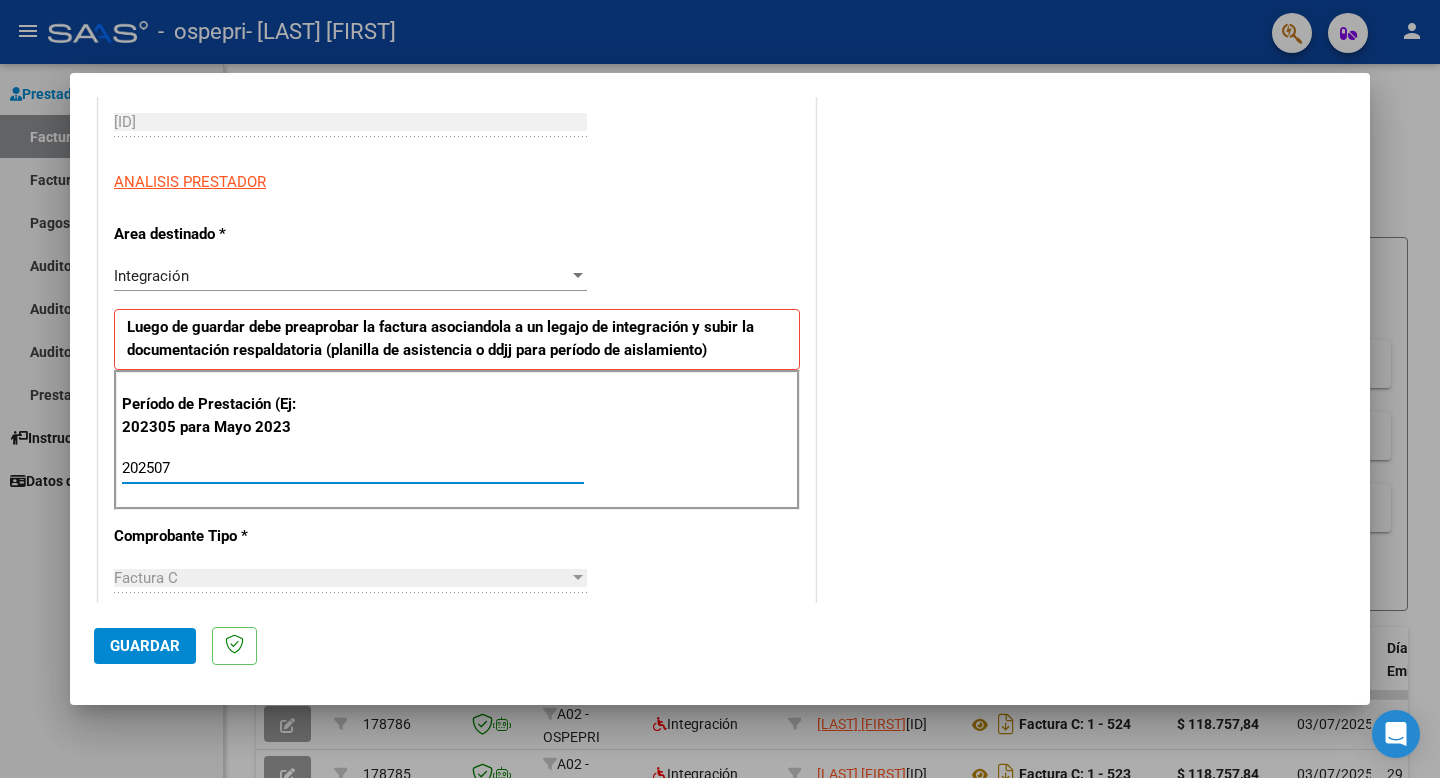 type on "202507" 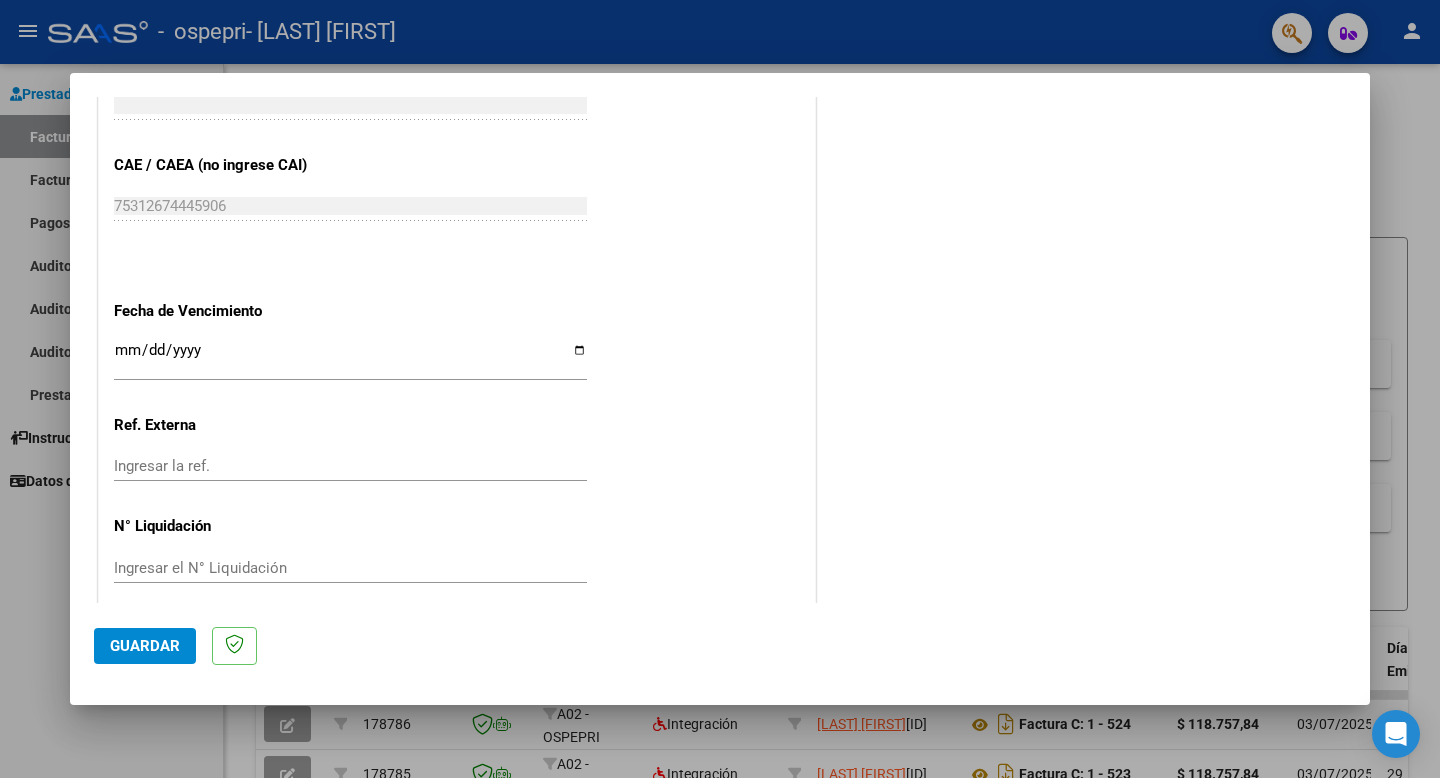 scroll, scrollTop: 1213, scrollLeft: 0, axis: vertical 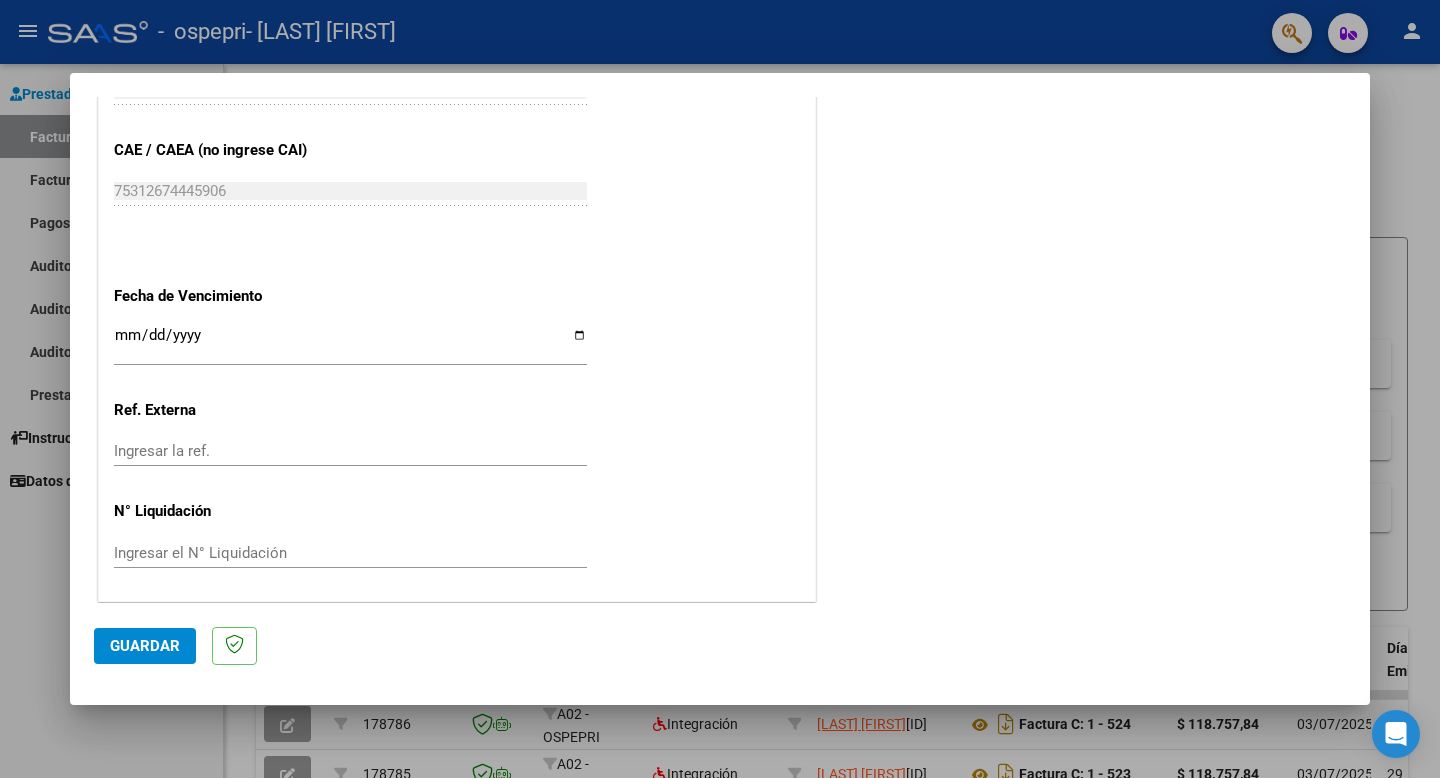 click on "Ingresar la fecha" at bounding box center (350, 343) 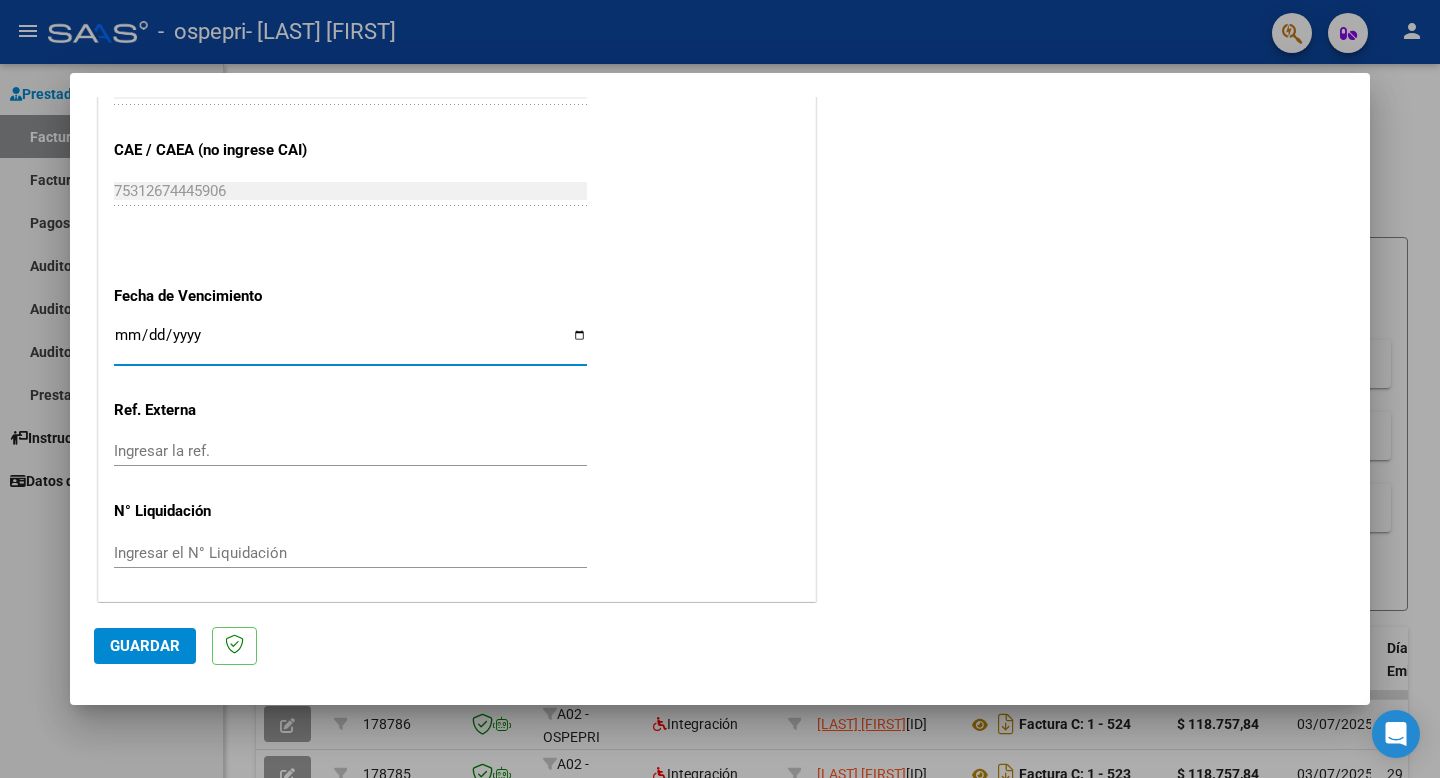 click on "Ingresar la fecha" at bounding box center (350, 343) 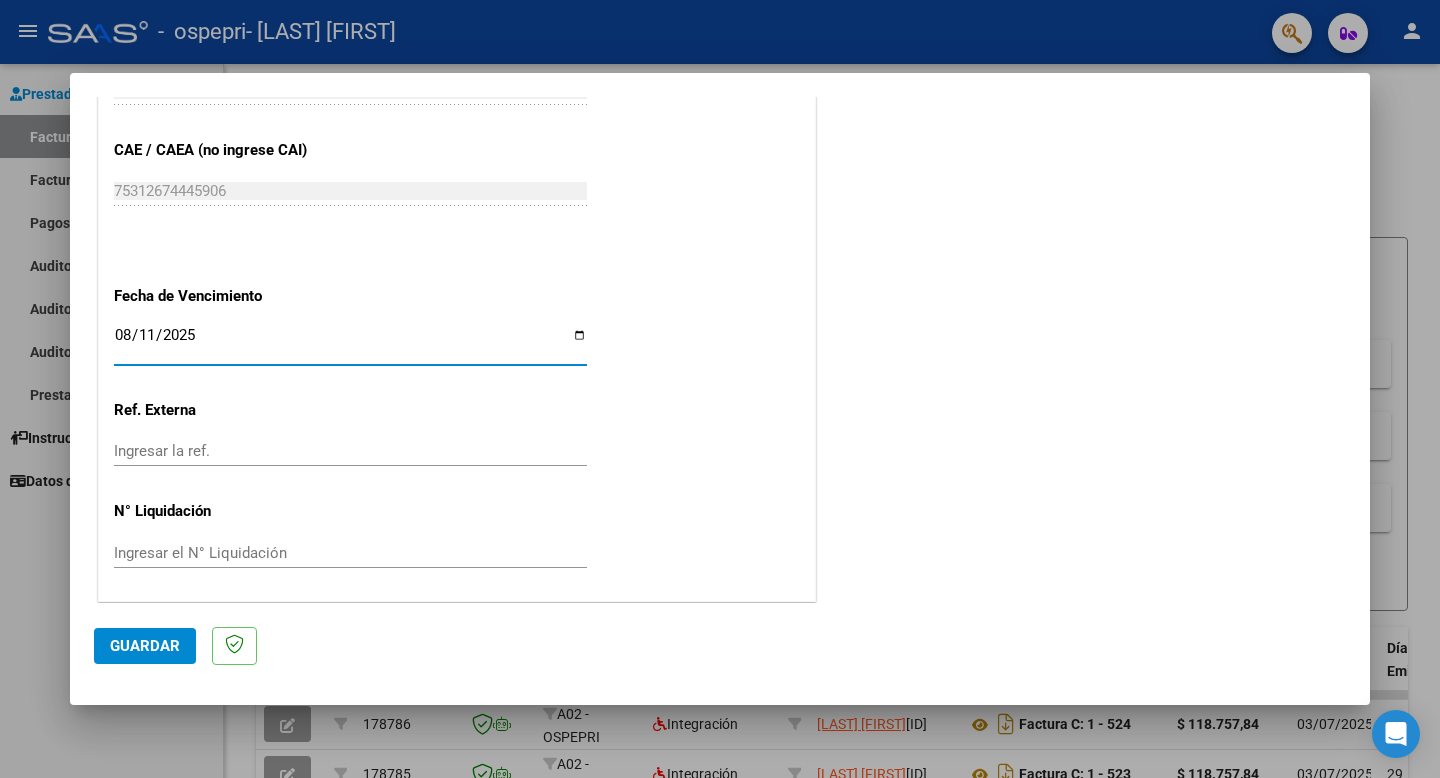type on "2025-08-11" 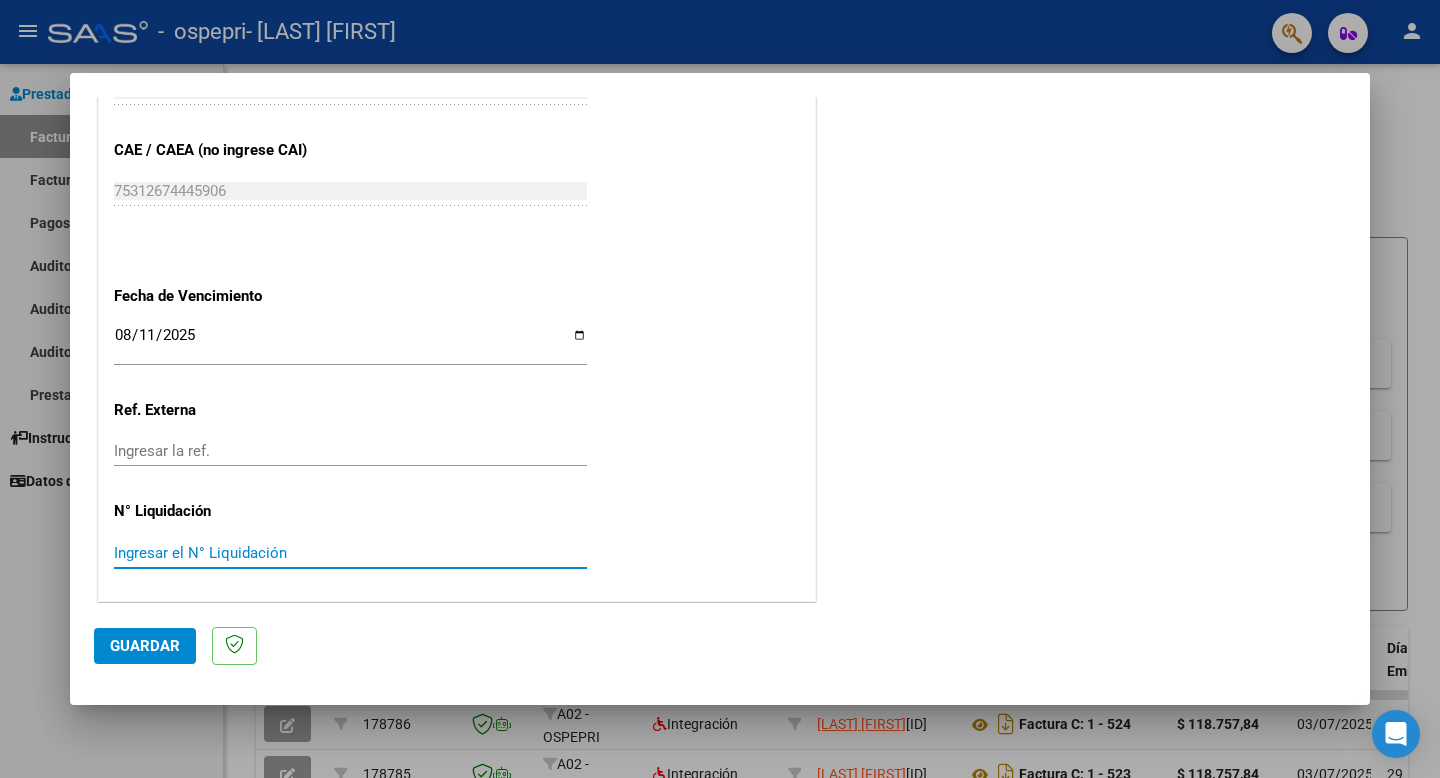 paste on "0000265533" 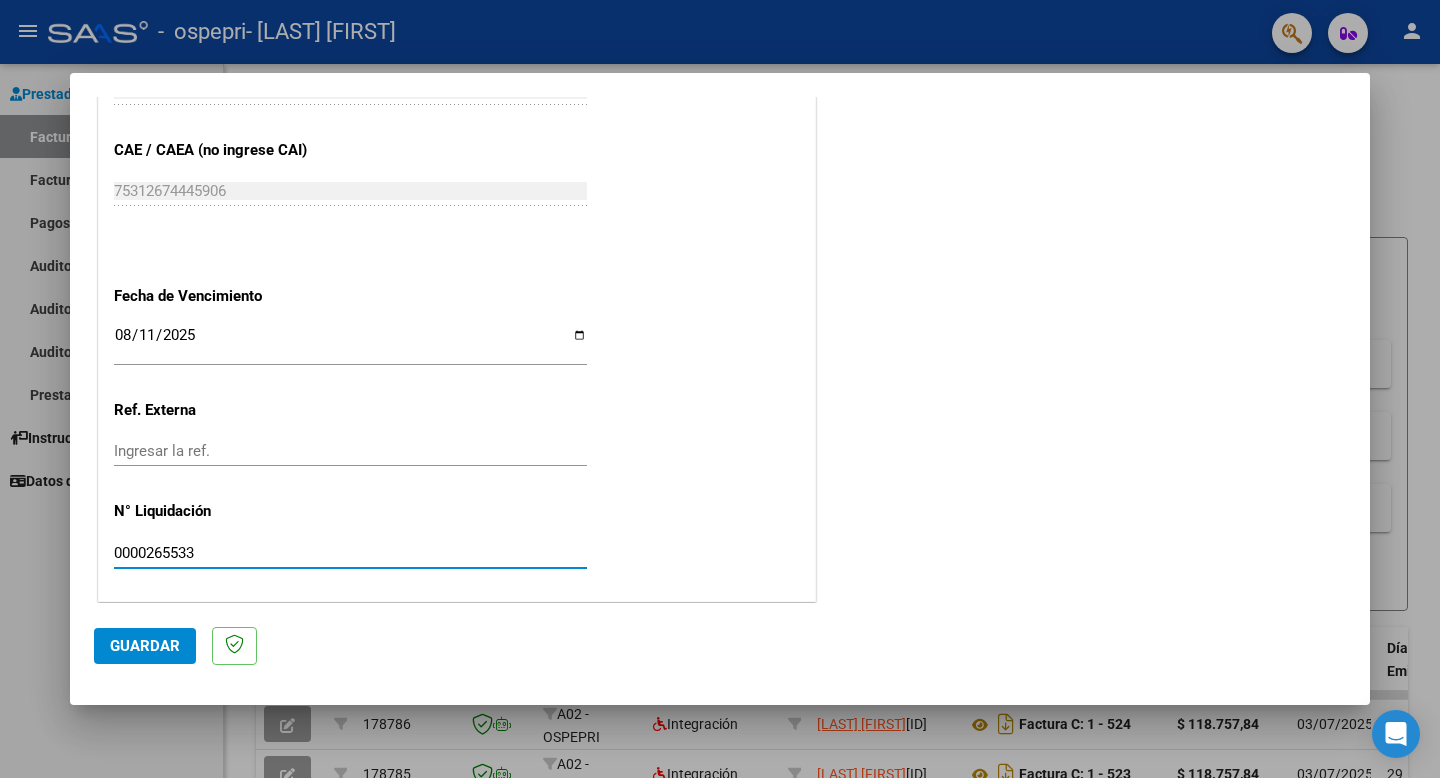 type on "0000265533" 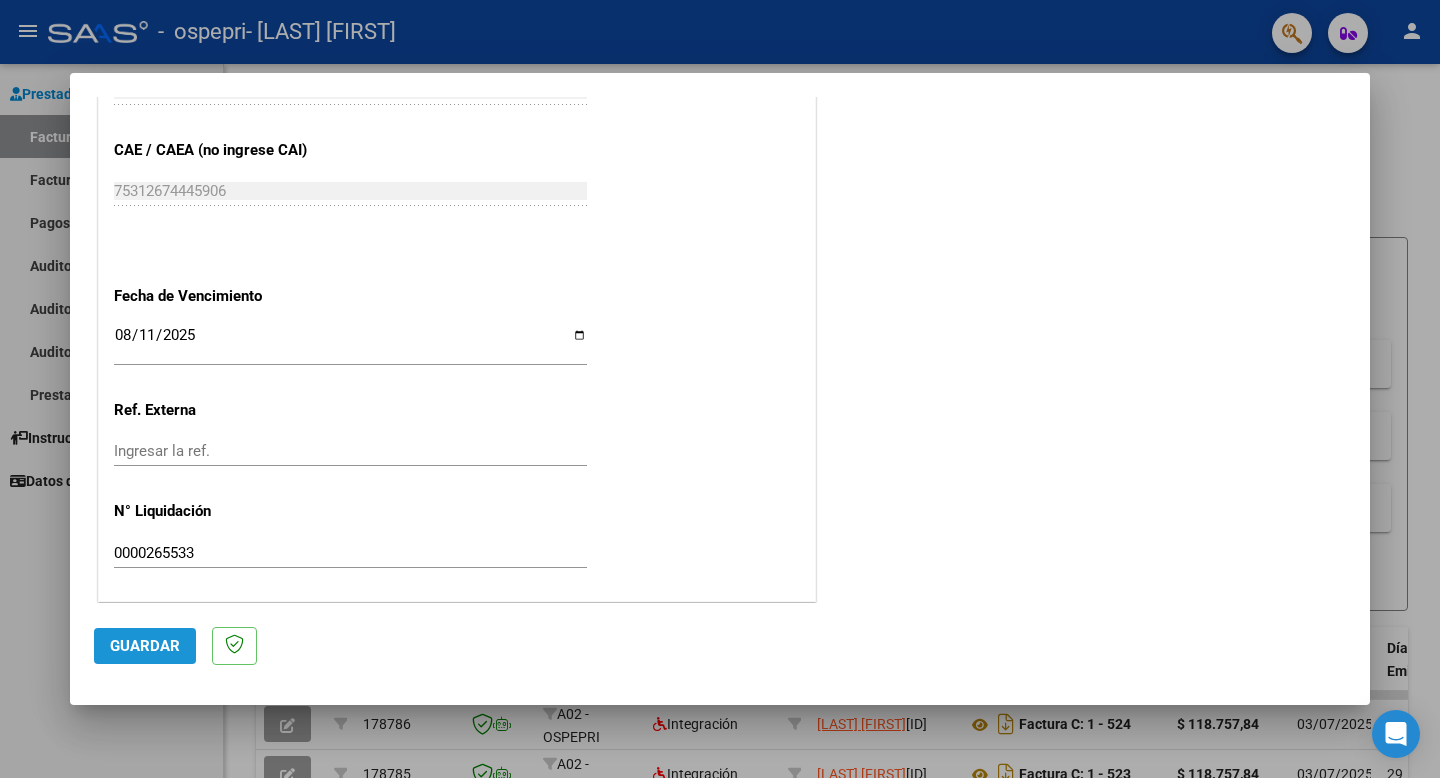click on "Guardar" 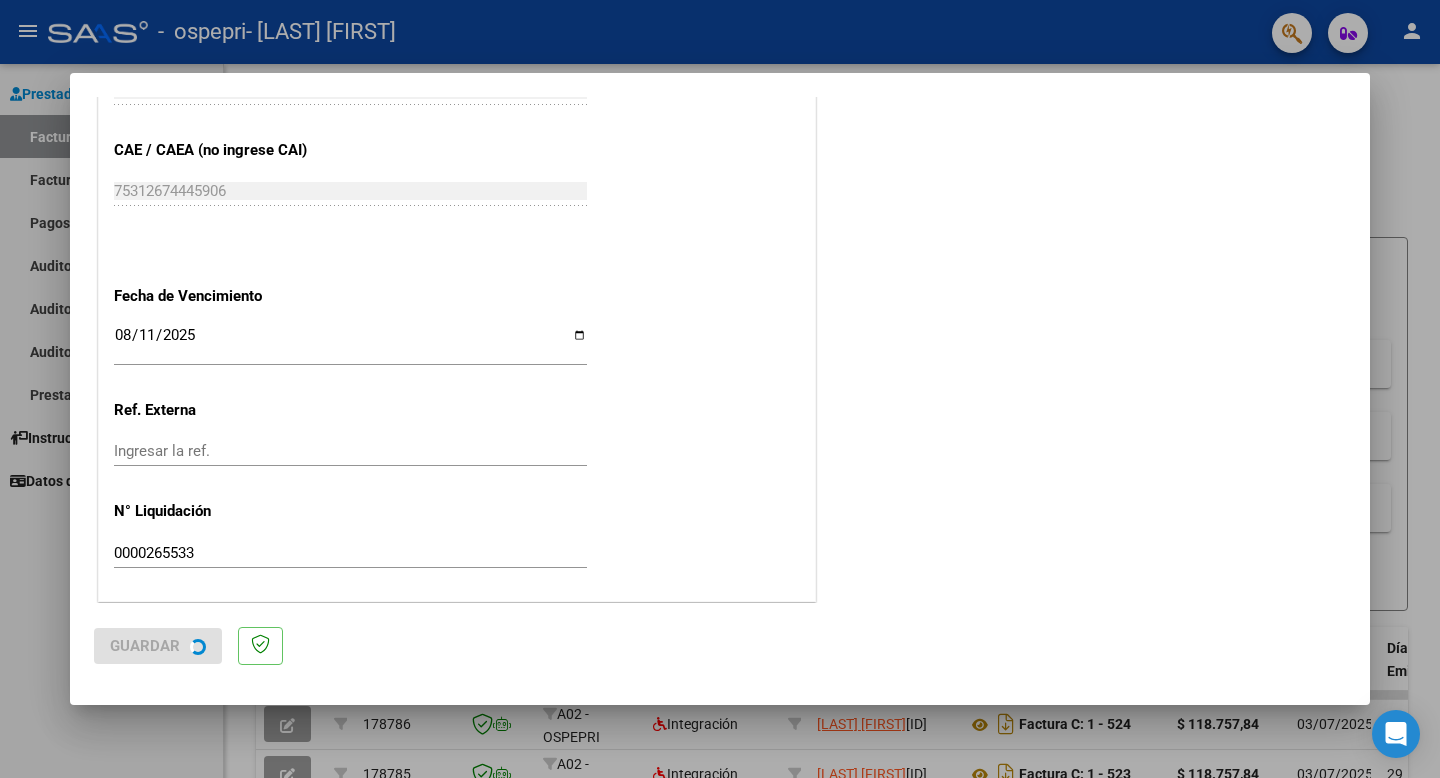 scroll, scrollTop: 0, scrollLeft: 0, axis: both 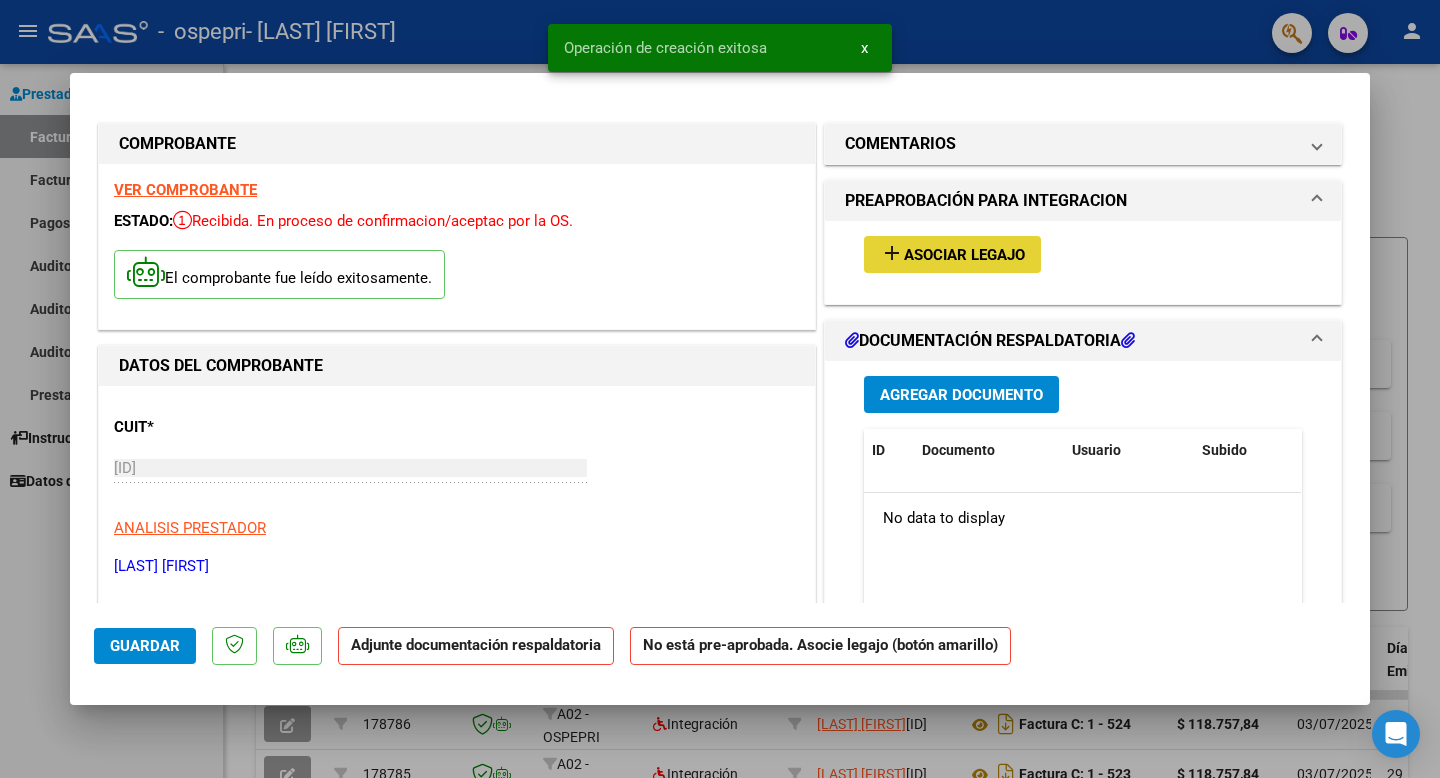 click on "Asociar Legajo" at bounding box center (964, 255) 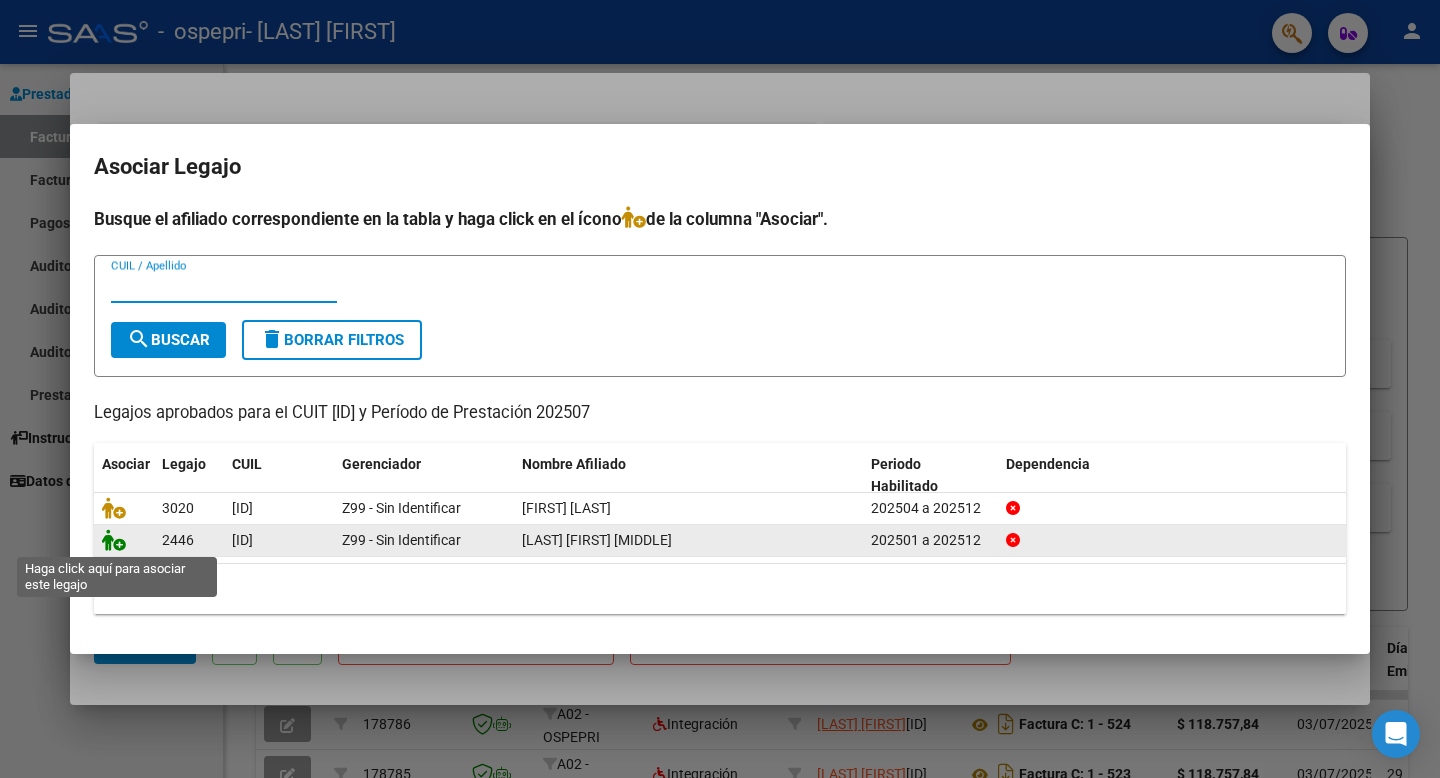 click 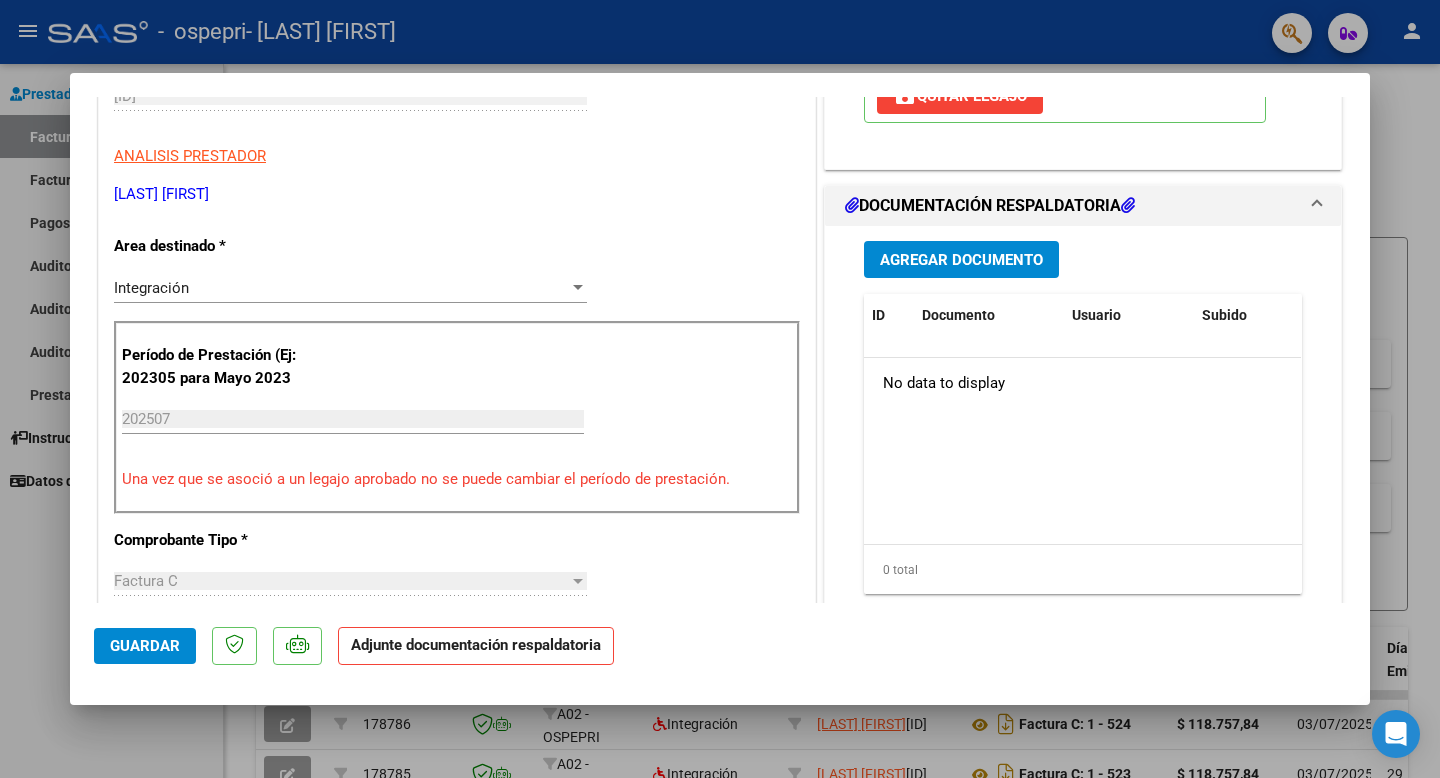 scroll, scrollTop: 396, scrollLeft: 0, axis: vertical 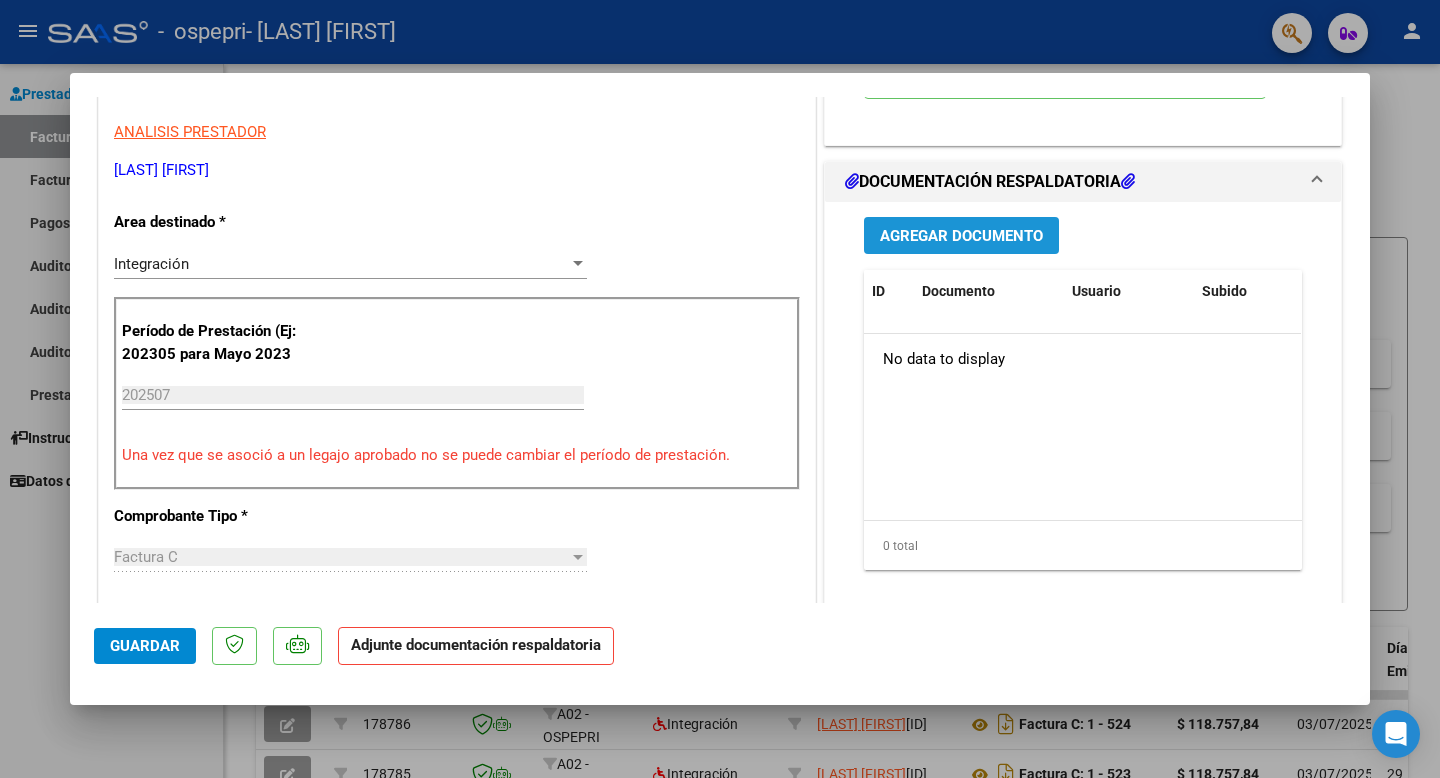 click on "Agregar Documento" at bounding box center (961, 236) 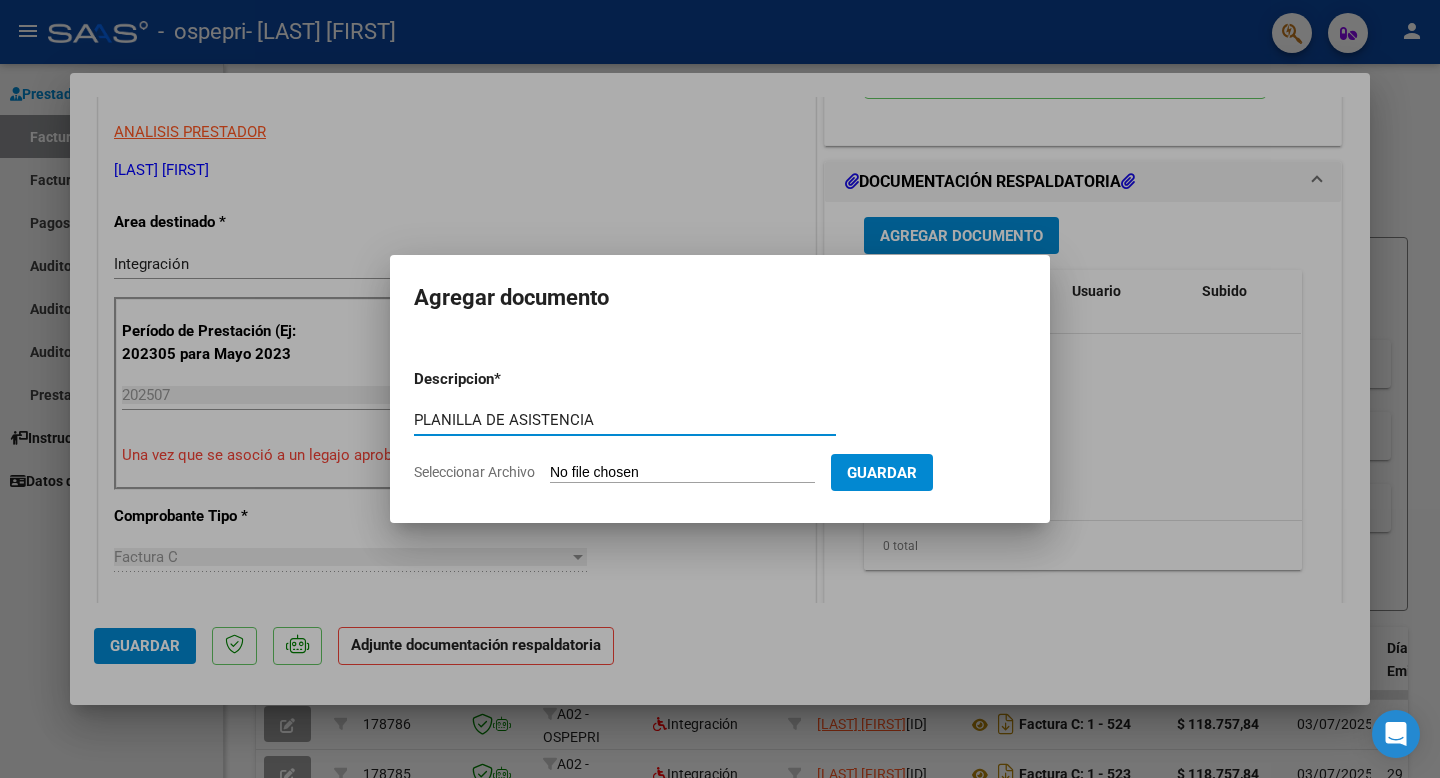 type on "PLANILLA DE ASISTENCIA" 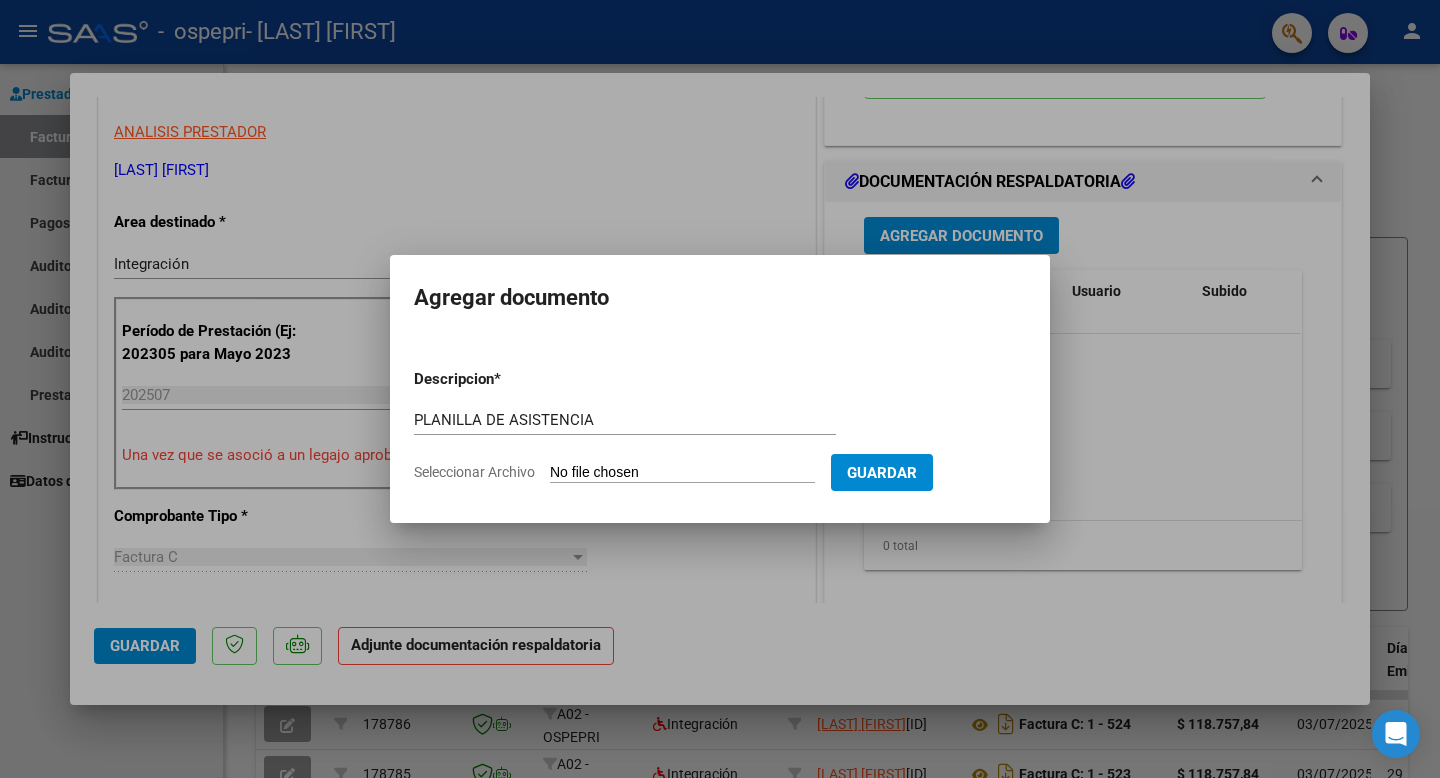 type on "C:\fakepath\Liam planilla Julio.pdf" 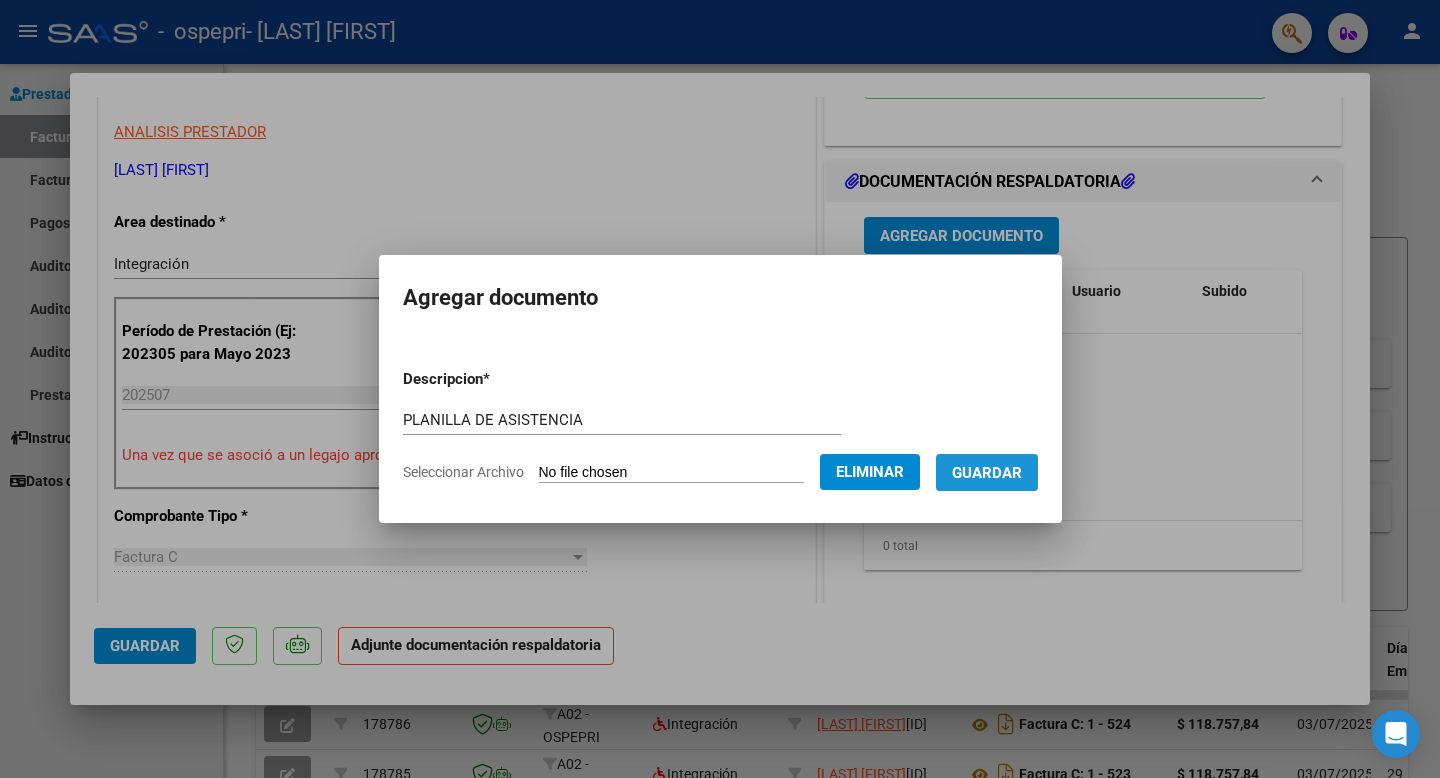 click on "Guardar" at bounding box center [987, 473] 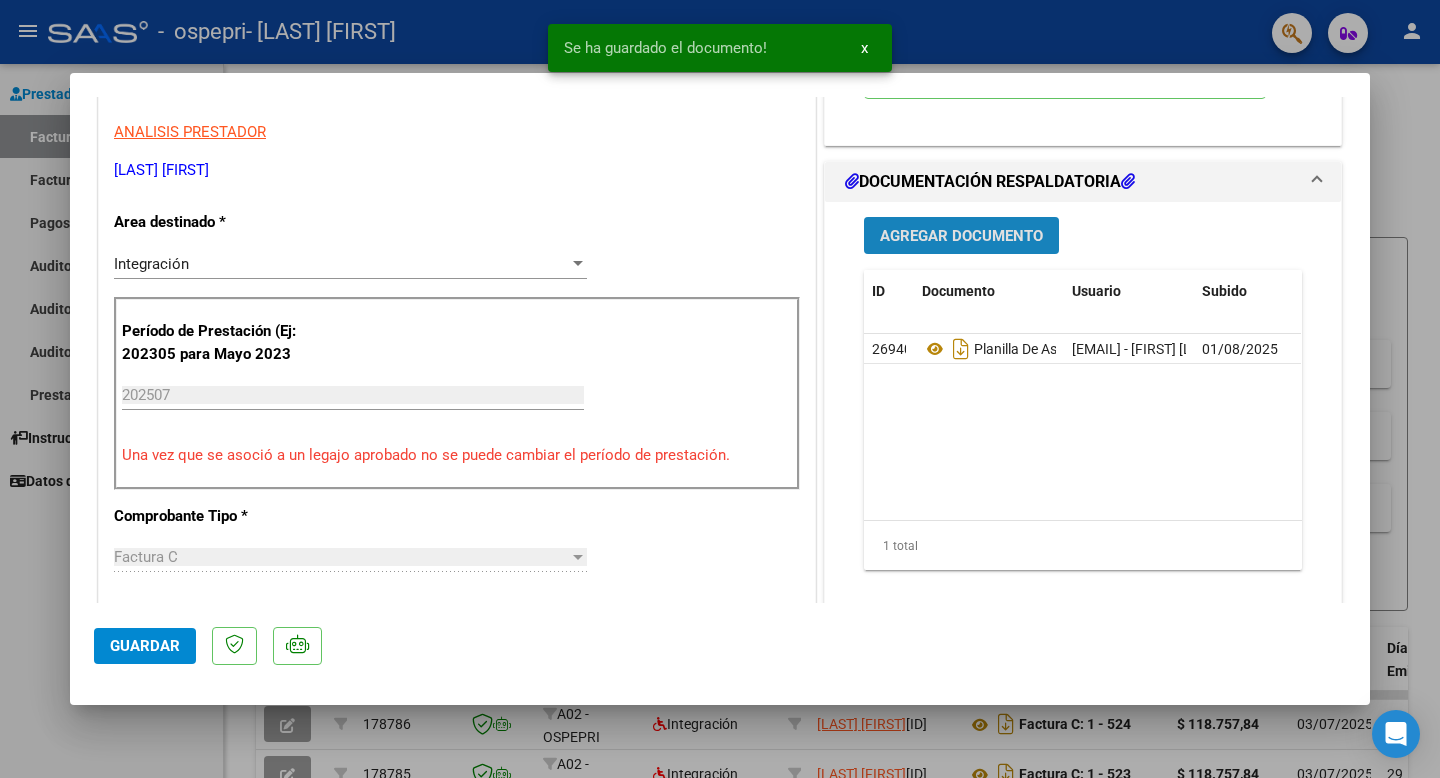 click on "Agregar Documento" at bounding box center [961, 235] 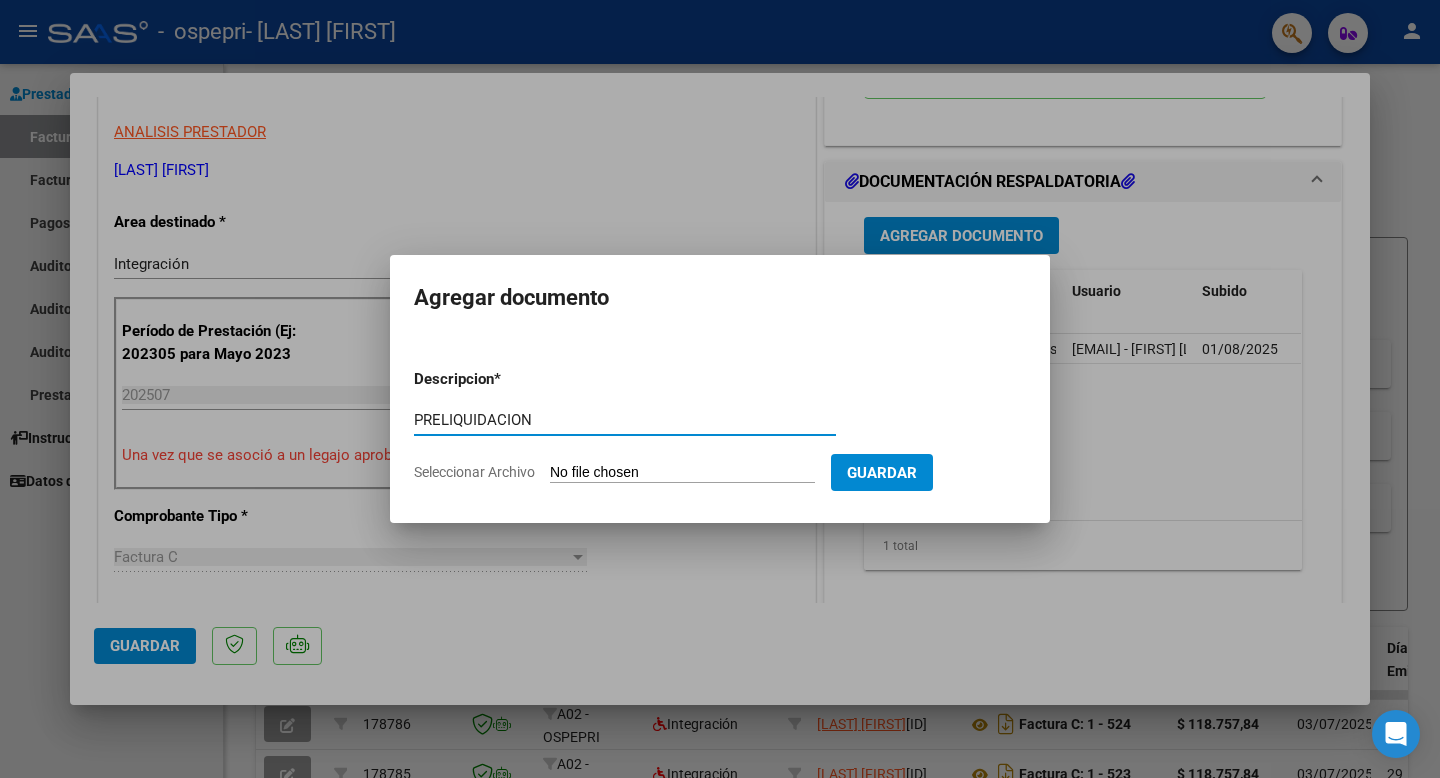 type on "PRELIQUIDACION" 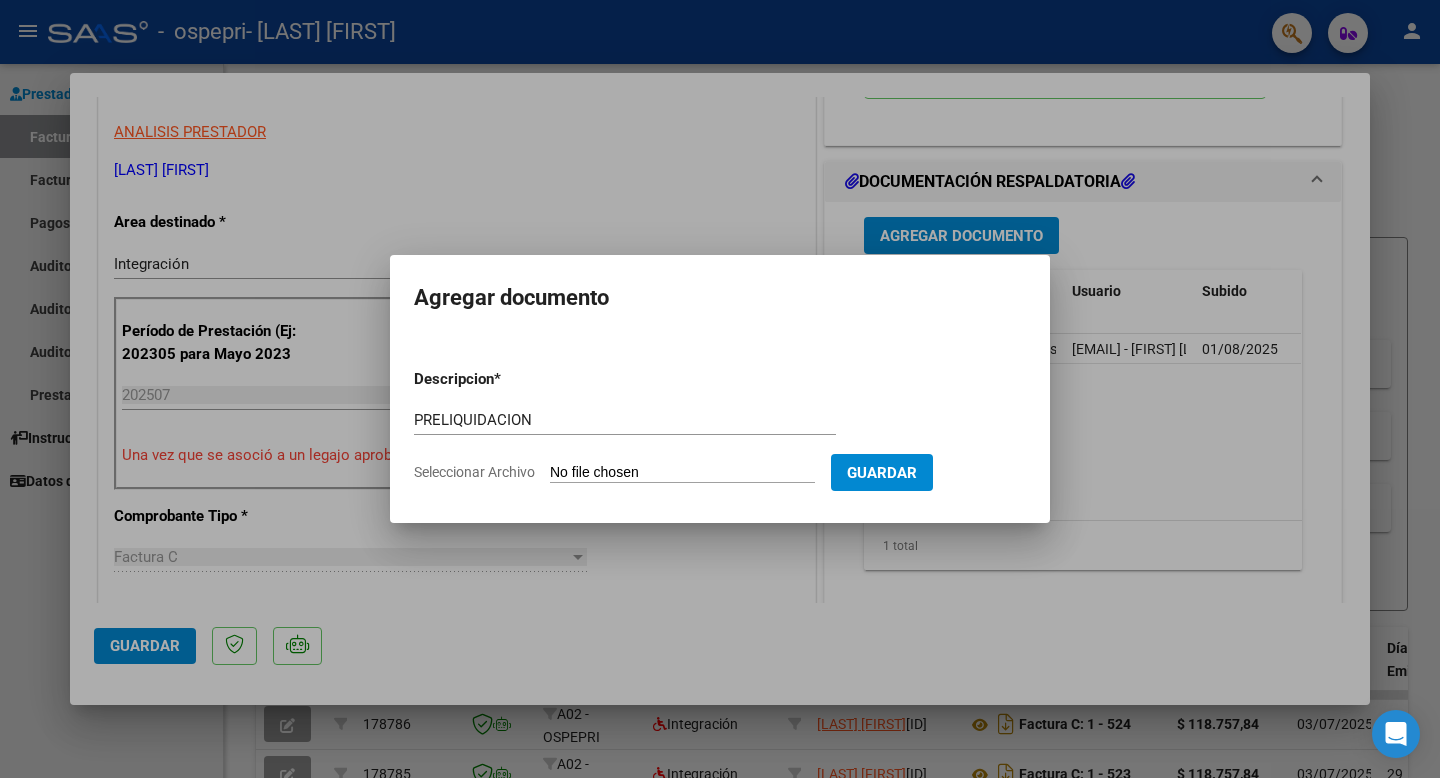 type on "C:\fakepath\artigas julio preliquidacion.pdf" 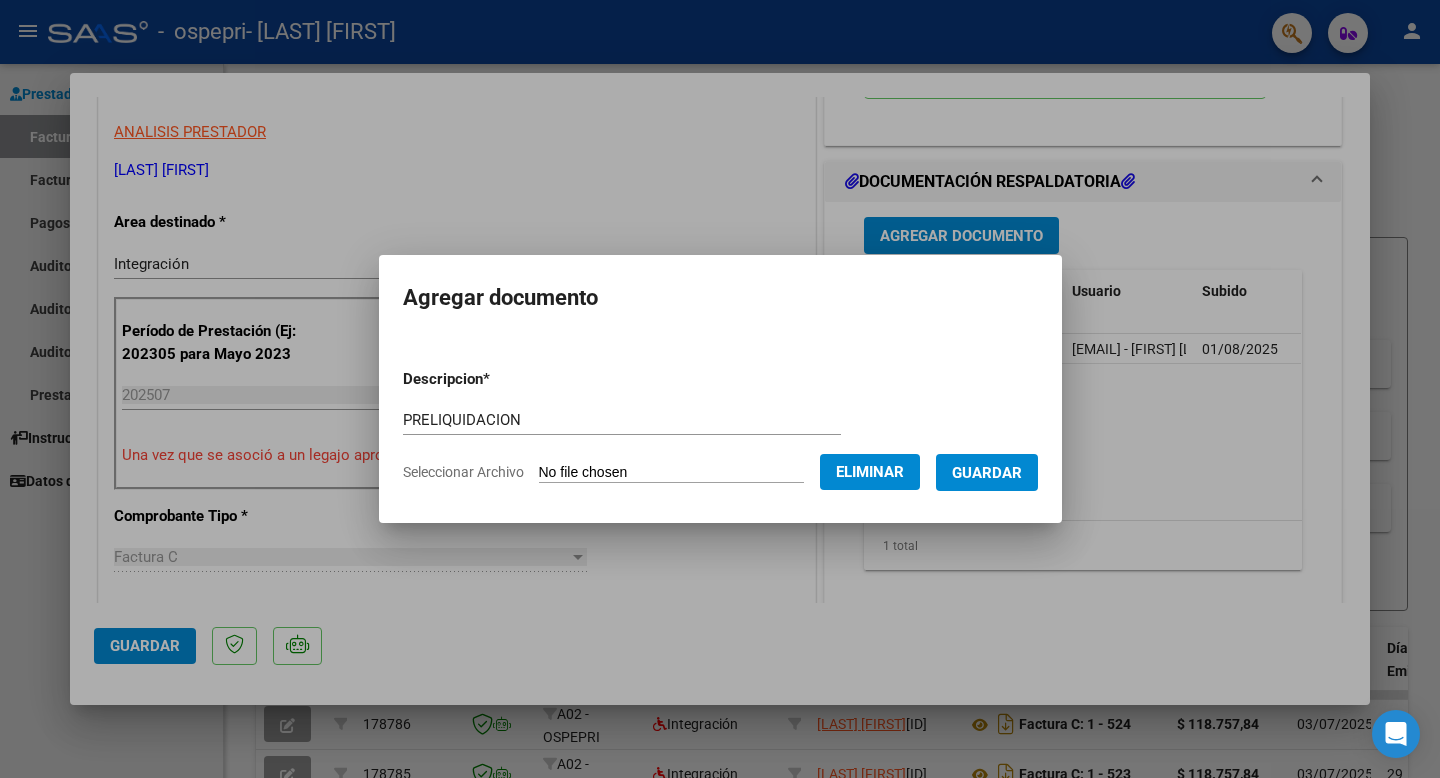click on "Guardar" at bounding box center (987, 473) 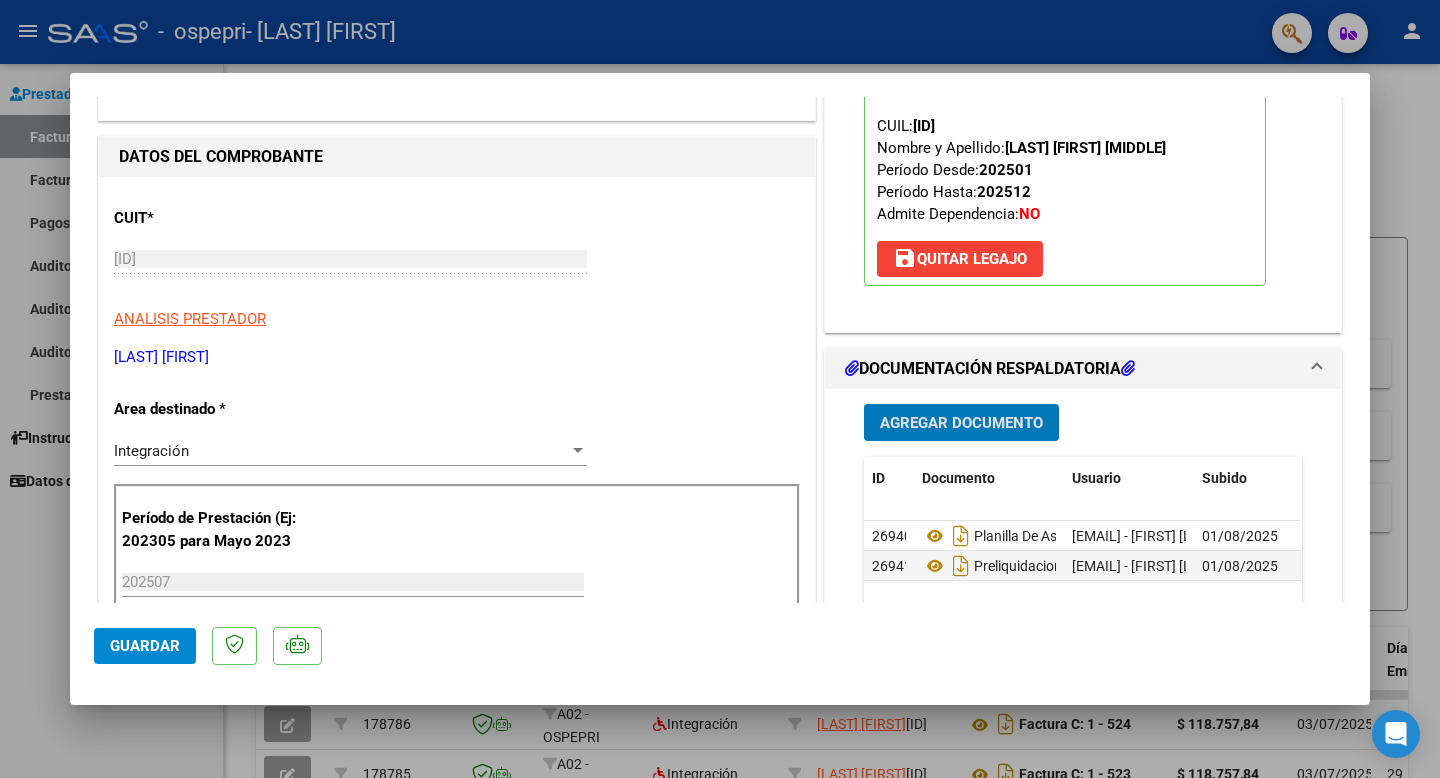scroll, scrollTop: 0, scrollLeft: 0, axis: both 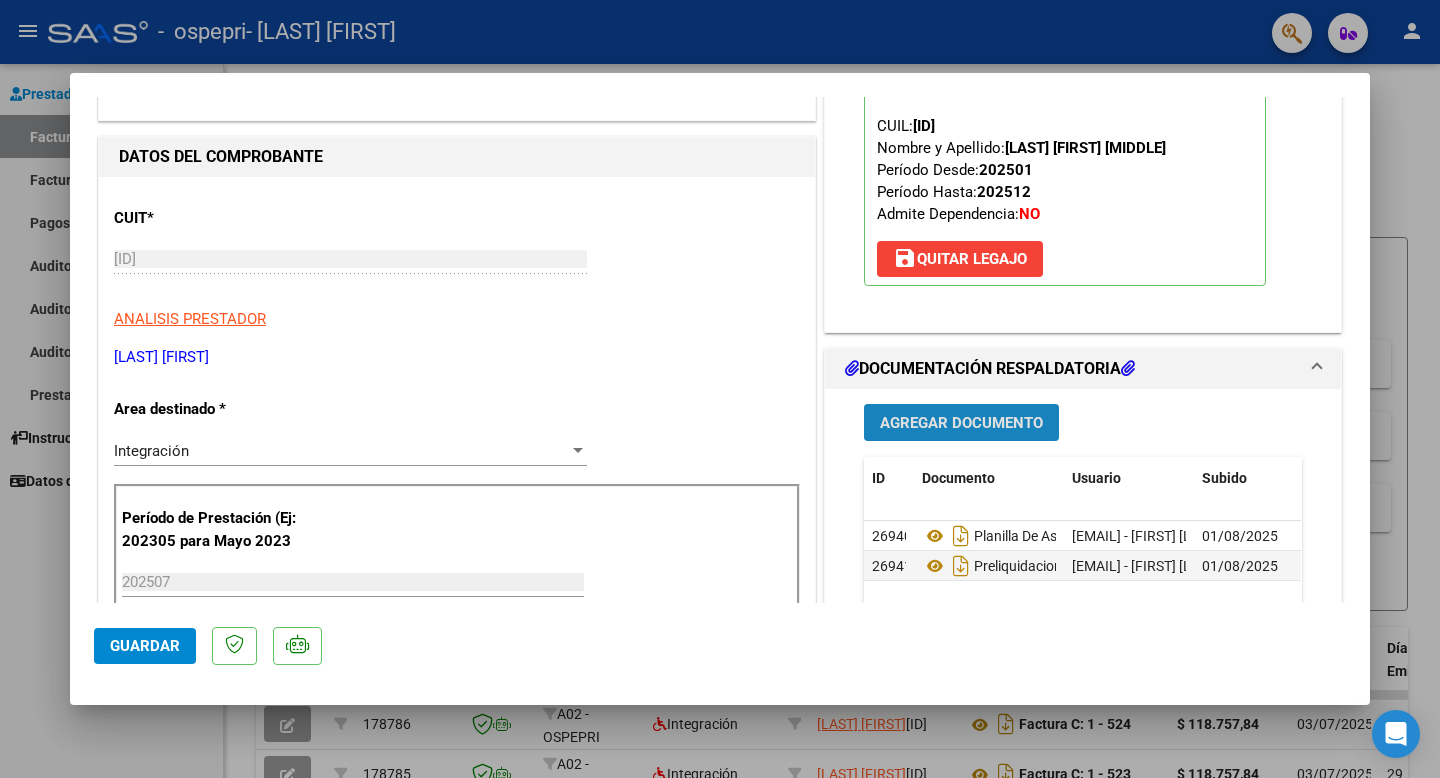 click on "Agregar Documento" at bounding box center (961, 423) 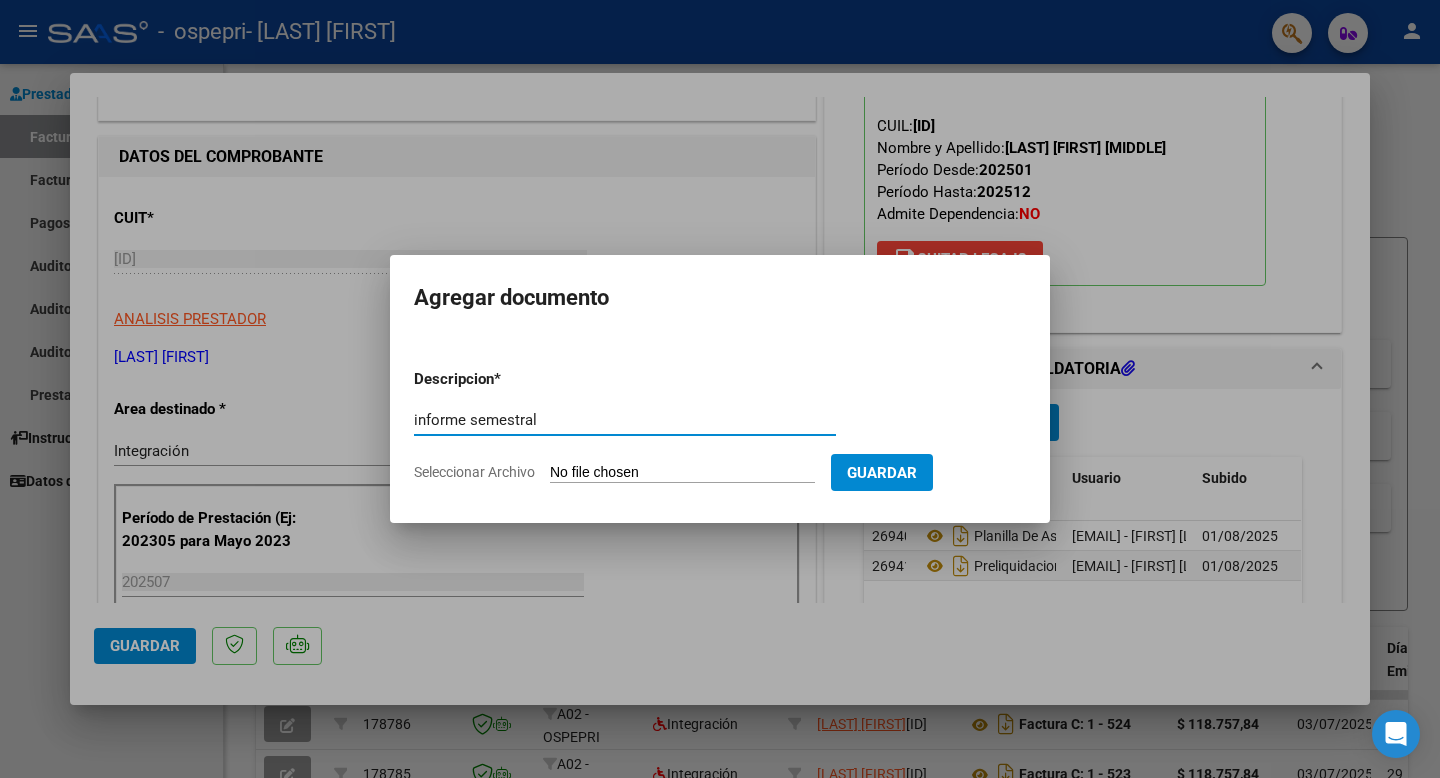 type on "informe semestral" 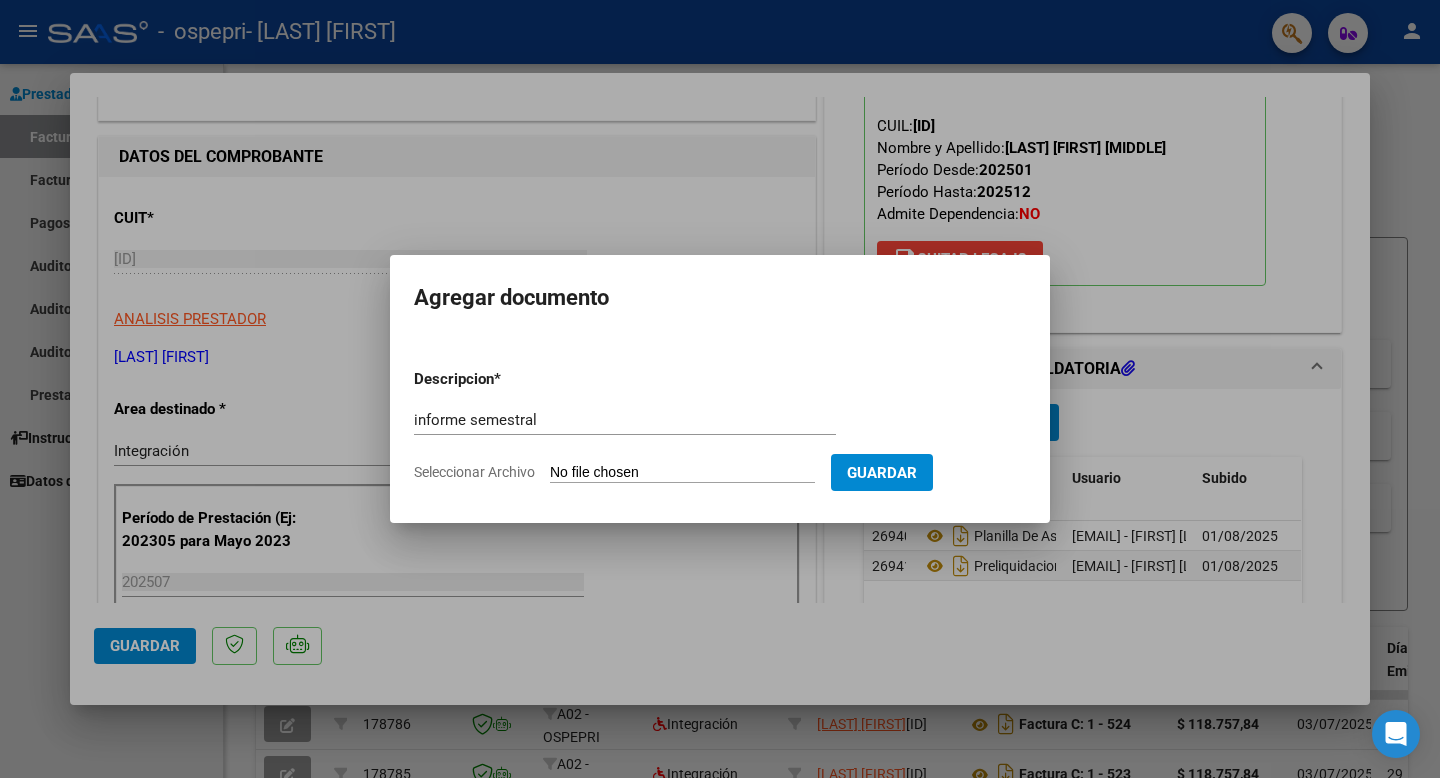 click on "Seleccionar Archivo" at bounding box center (682, 473) 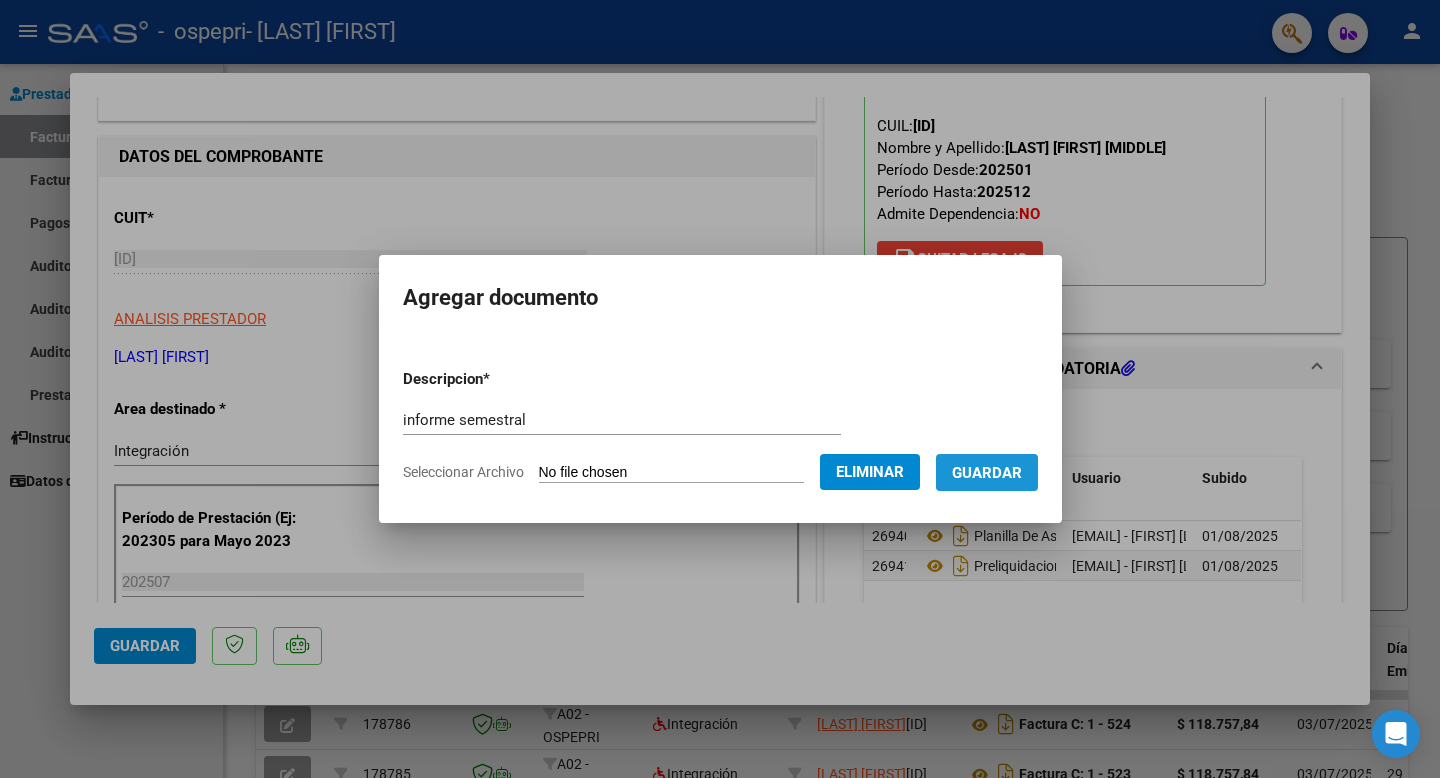 click on "Guardar" at bounding box center (987, 473) 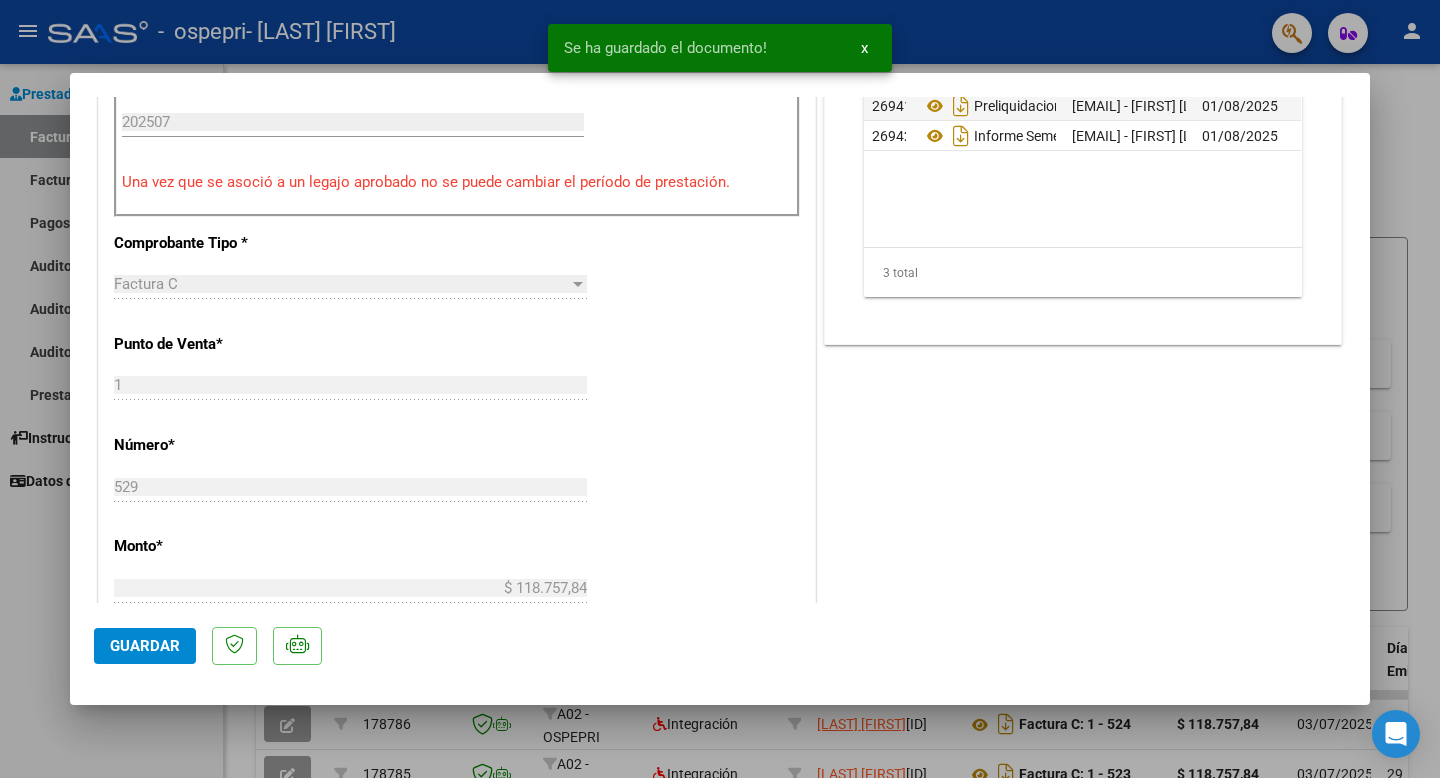 scroll, scrollTop: 672, scrollLeft: 0, axis: vertical 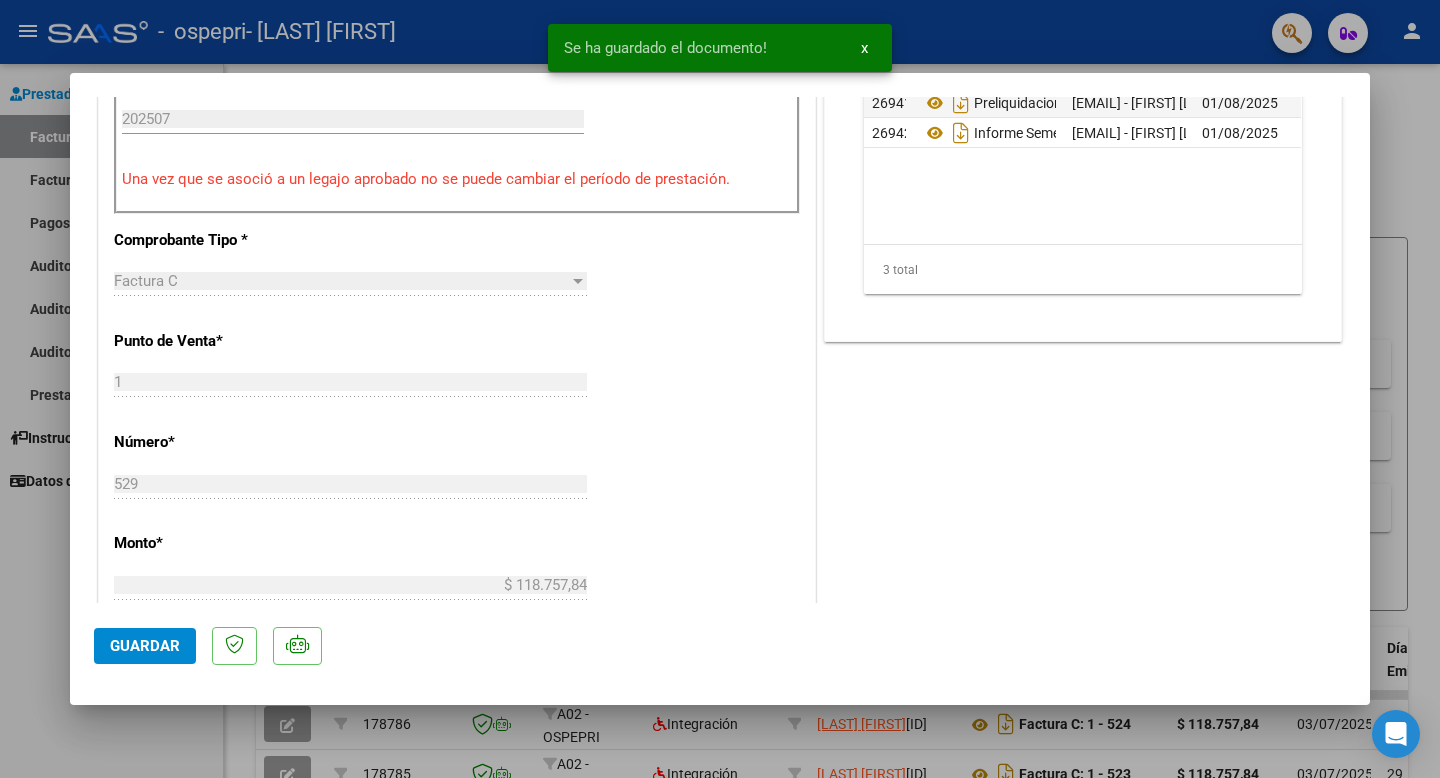 click on "Guardar" 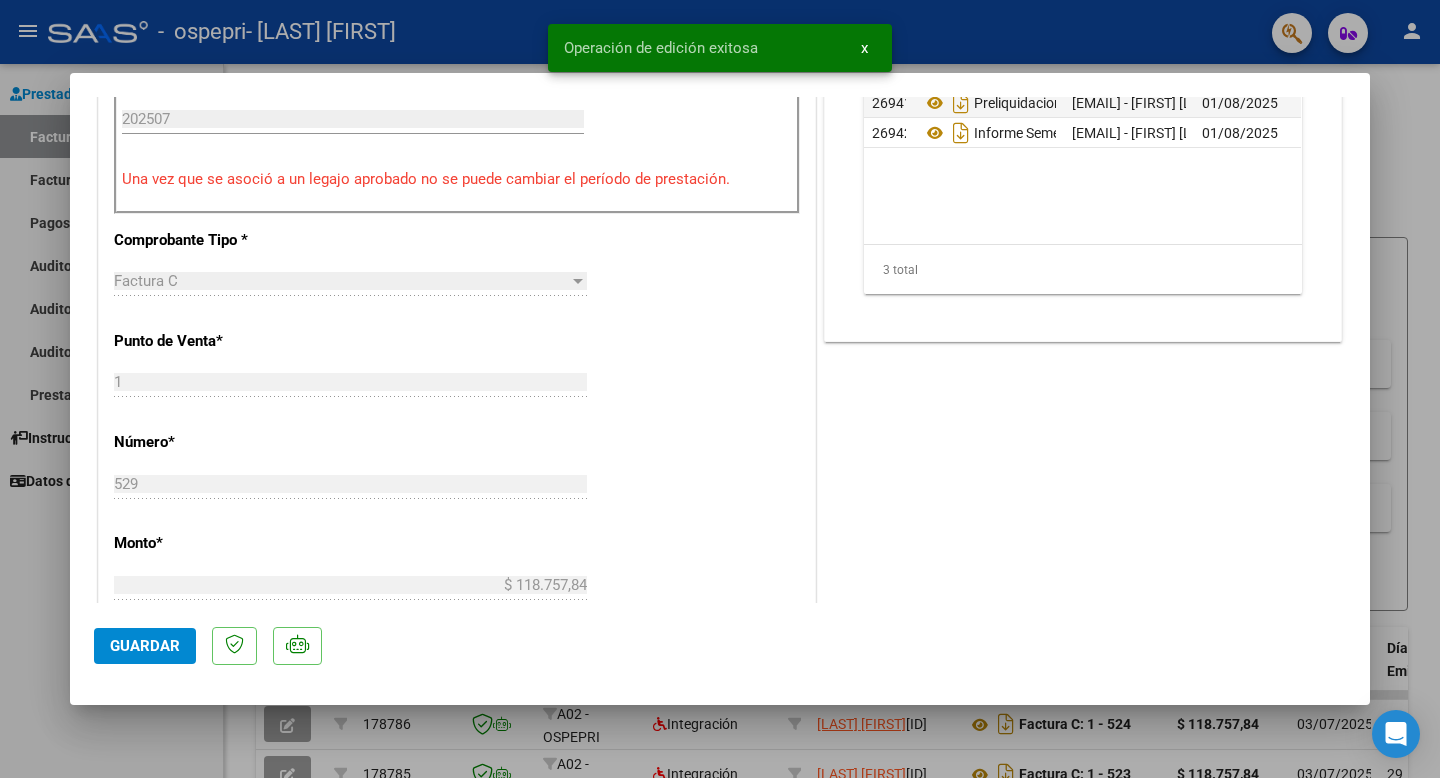click at bounding box center [720, 389] 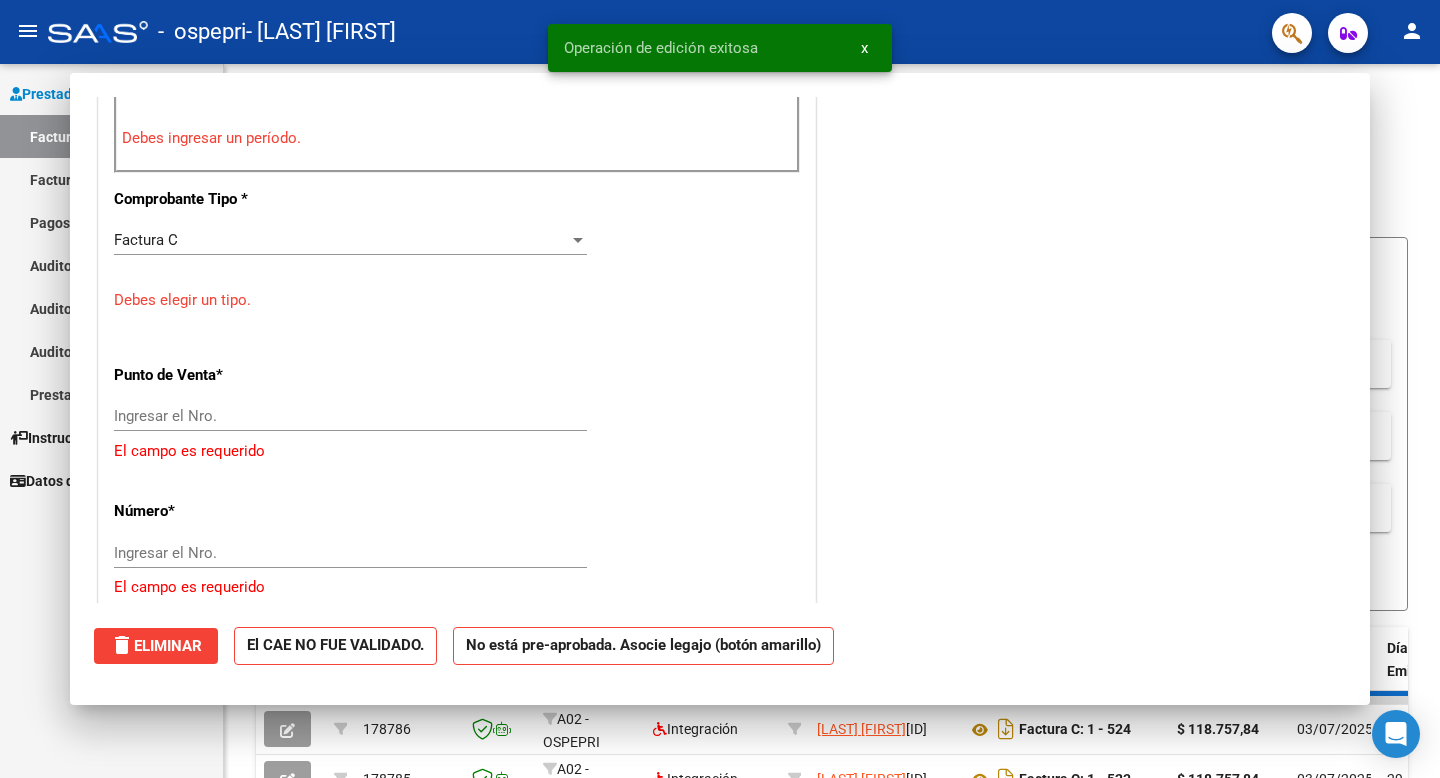 scroll, scrollTop: 631, scrollLeft: 0, axis: vertical 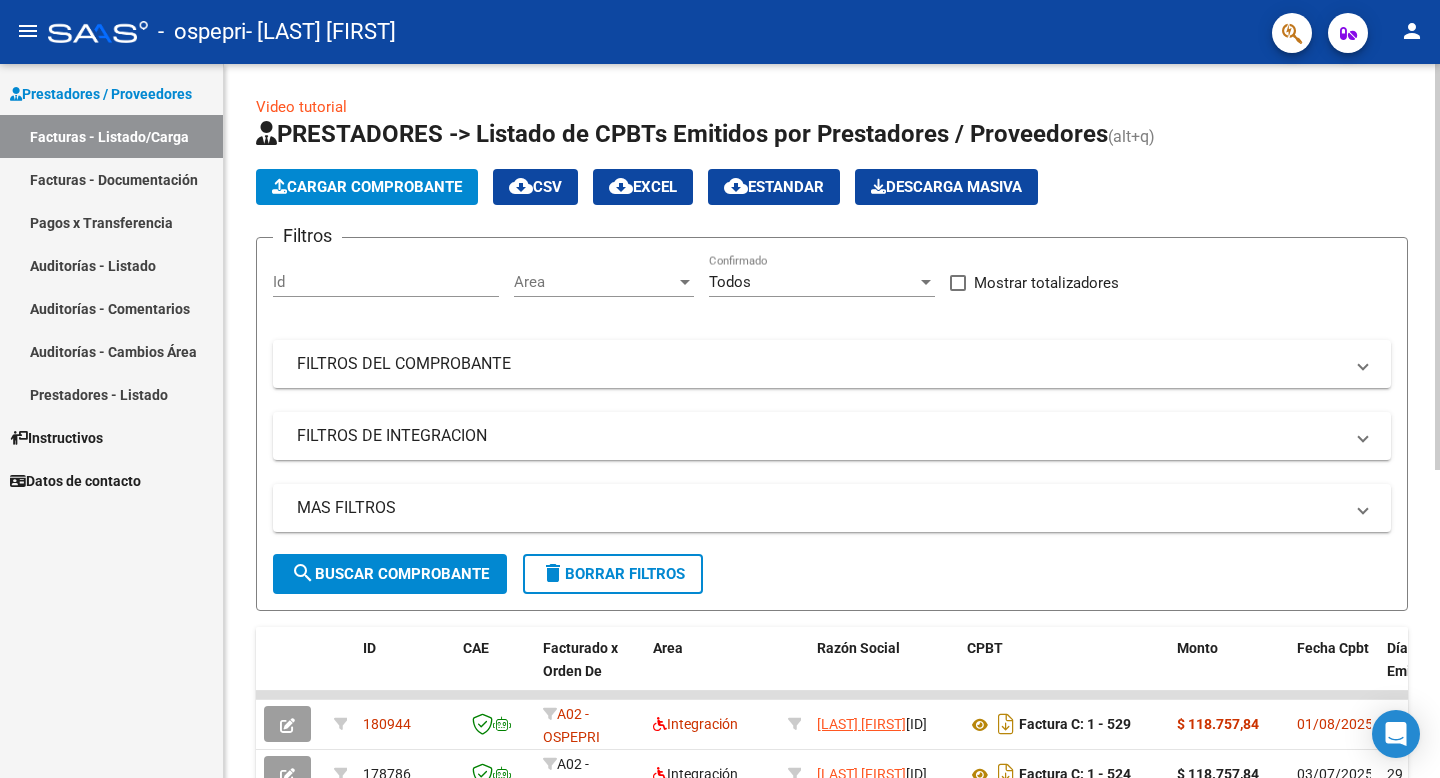 click on "Cargar Comprobante" 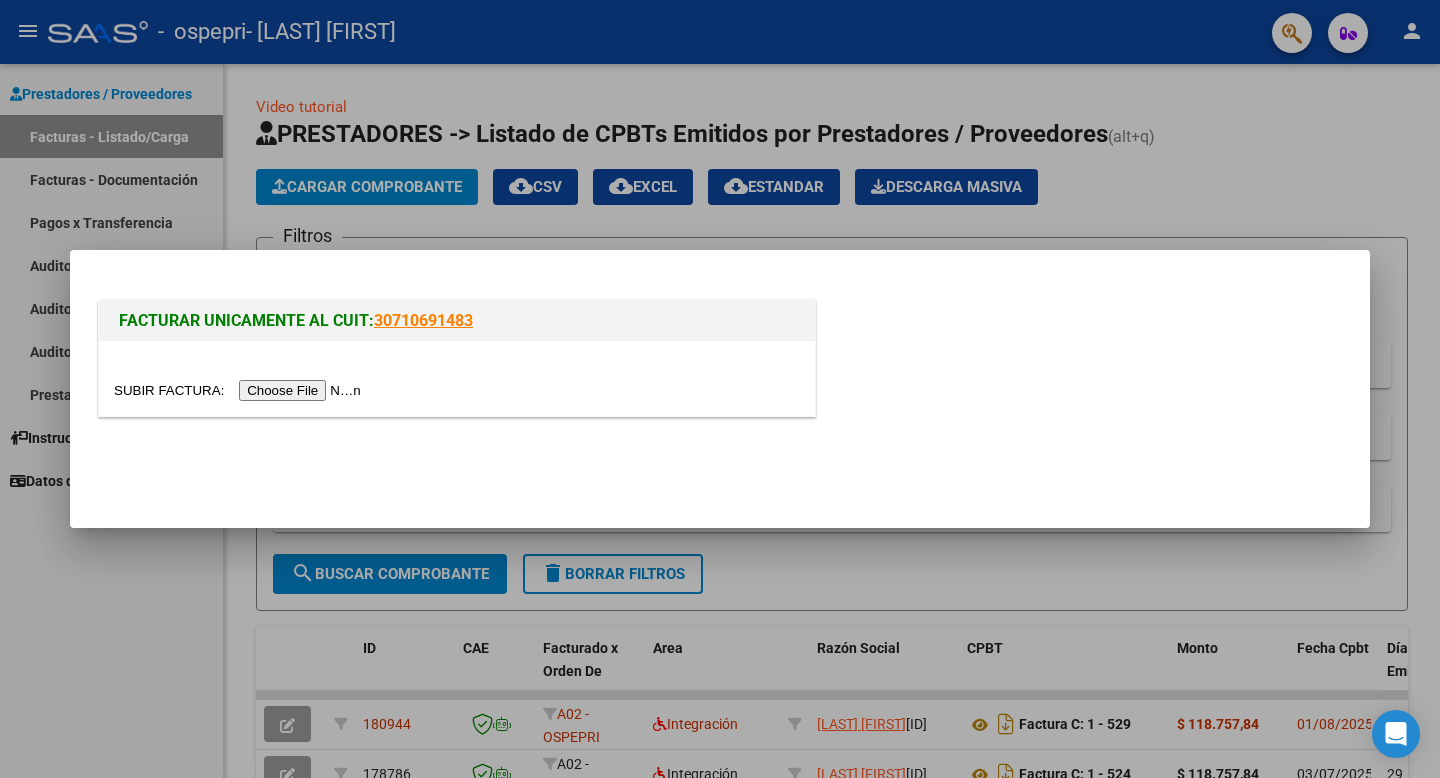 click at bounding box center (240, 390) 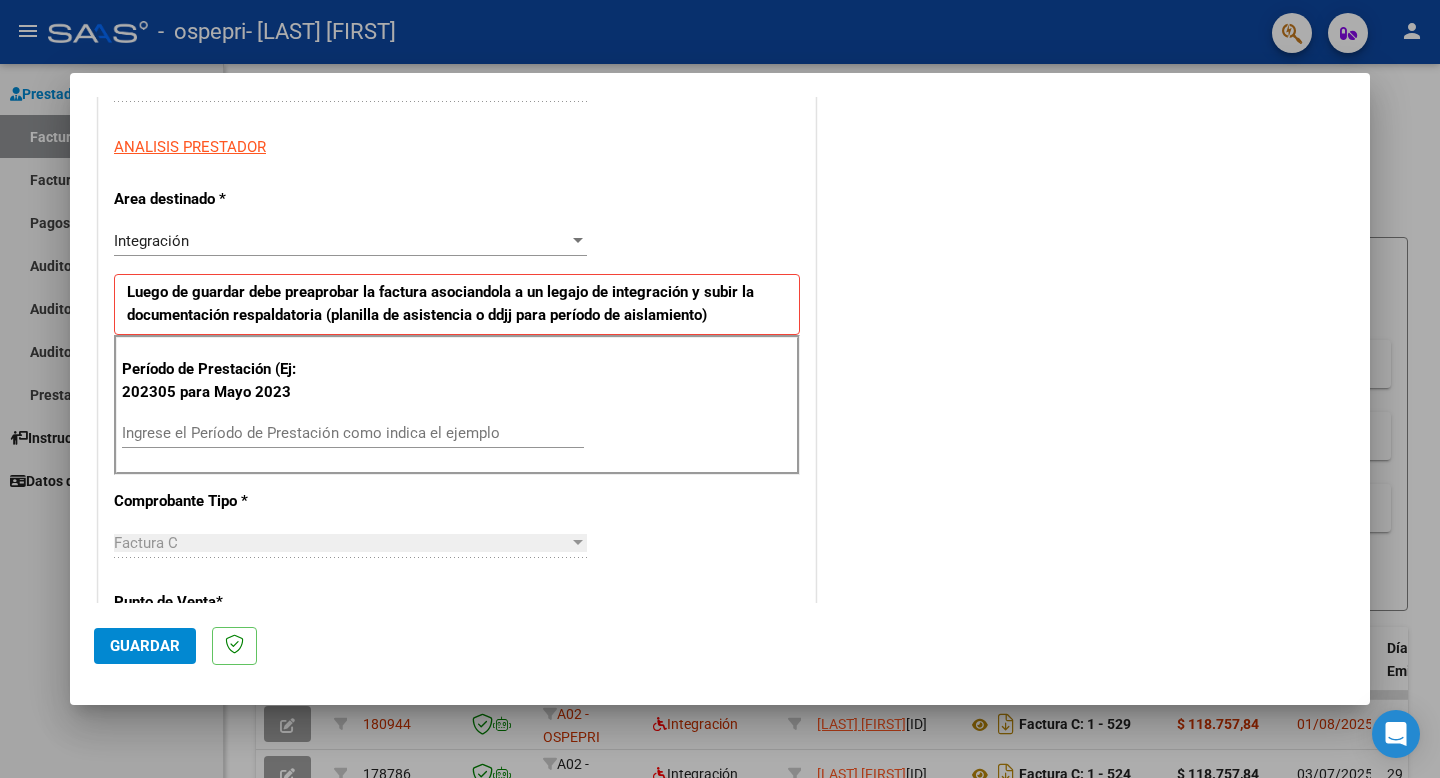 scroll, scrollTop: 350, scrollLeft: 0, axis: vertical 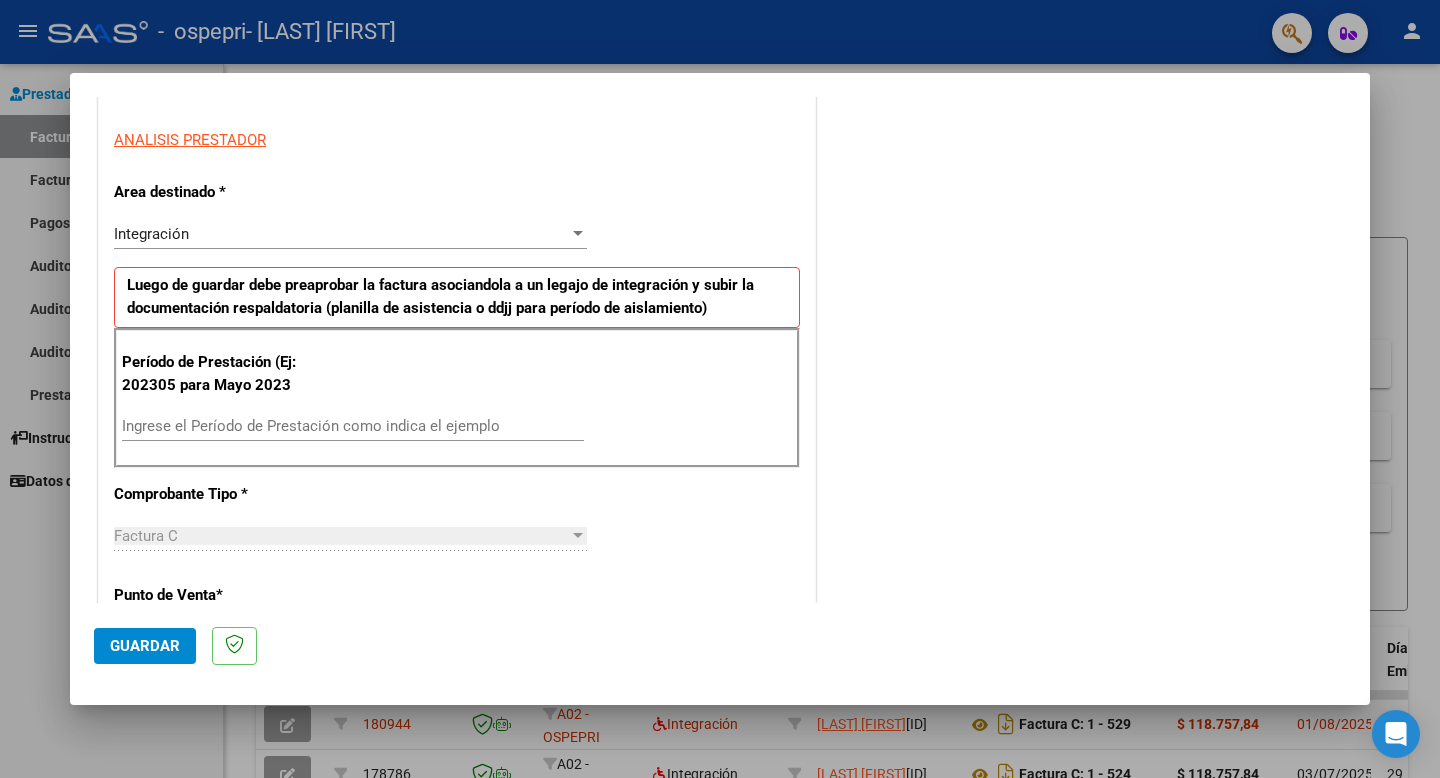 click on "Ingrese el Período de Prestación como indica el ejemplo" at bounding box center (353, 426) 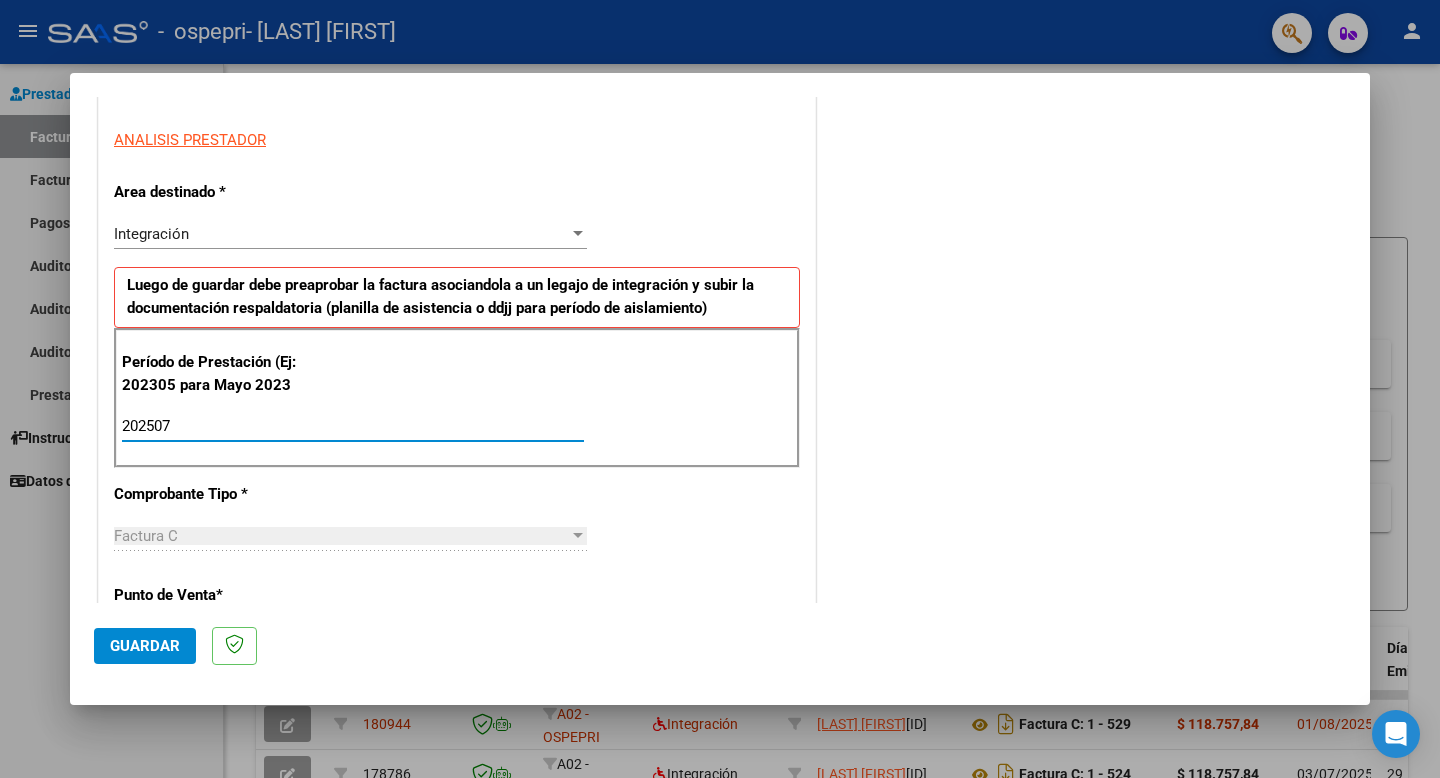 type on "202507" 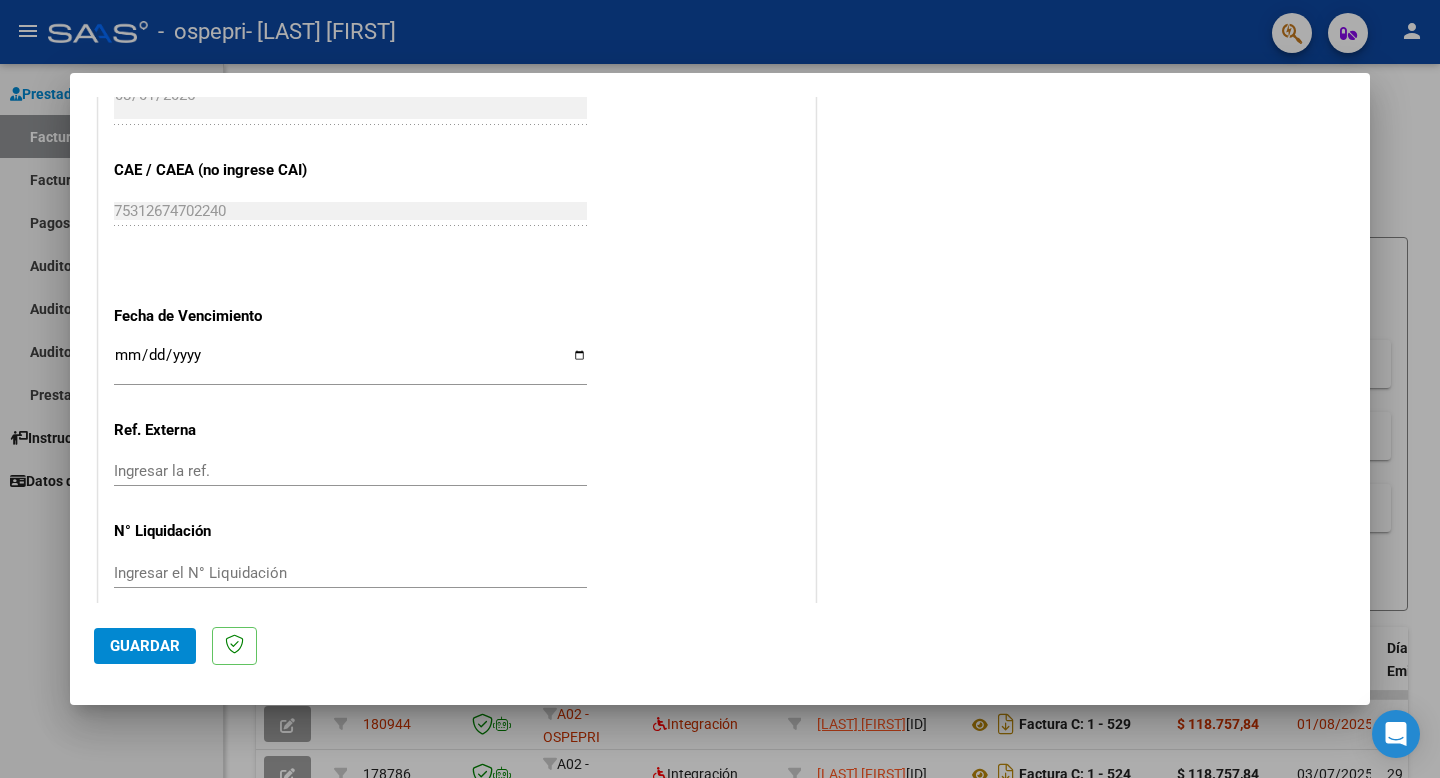 scroll, scrollTop: 1213, scrollLeft: 0, axis: vertical 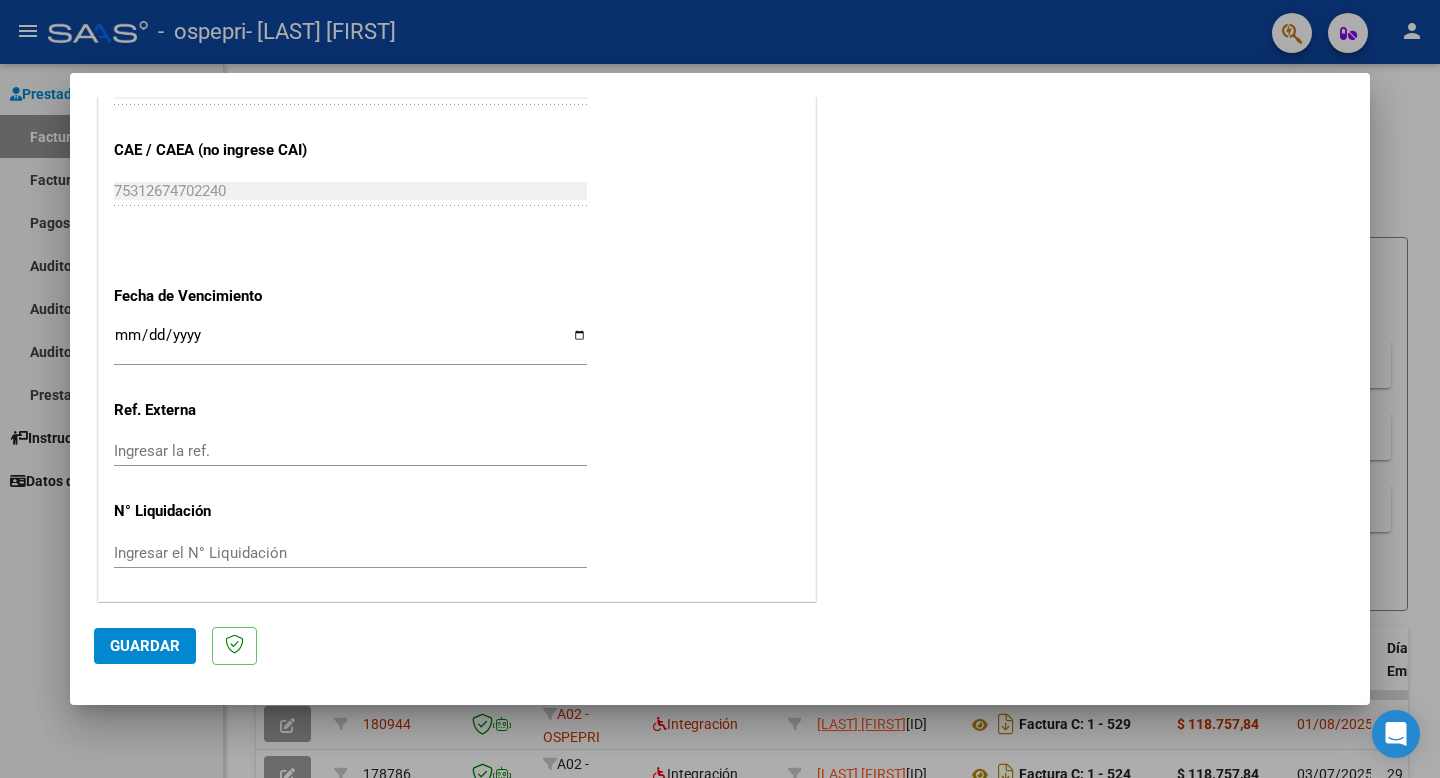 click on "Ingresar la fecha" at bounding box center (350, 343) 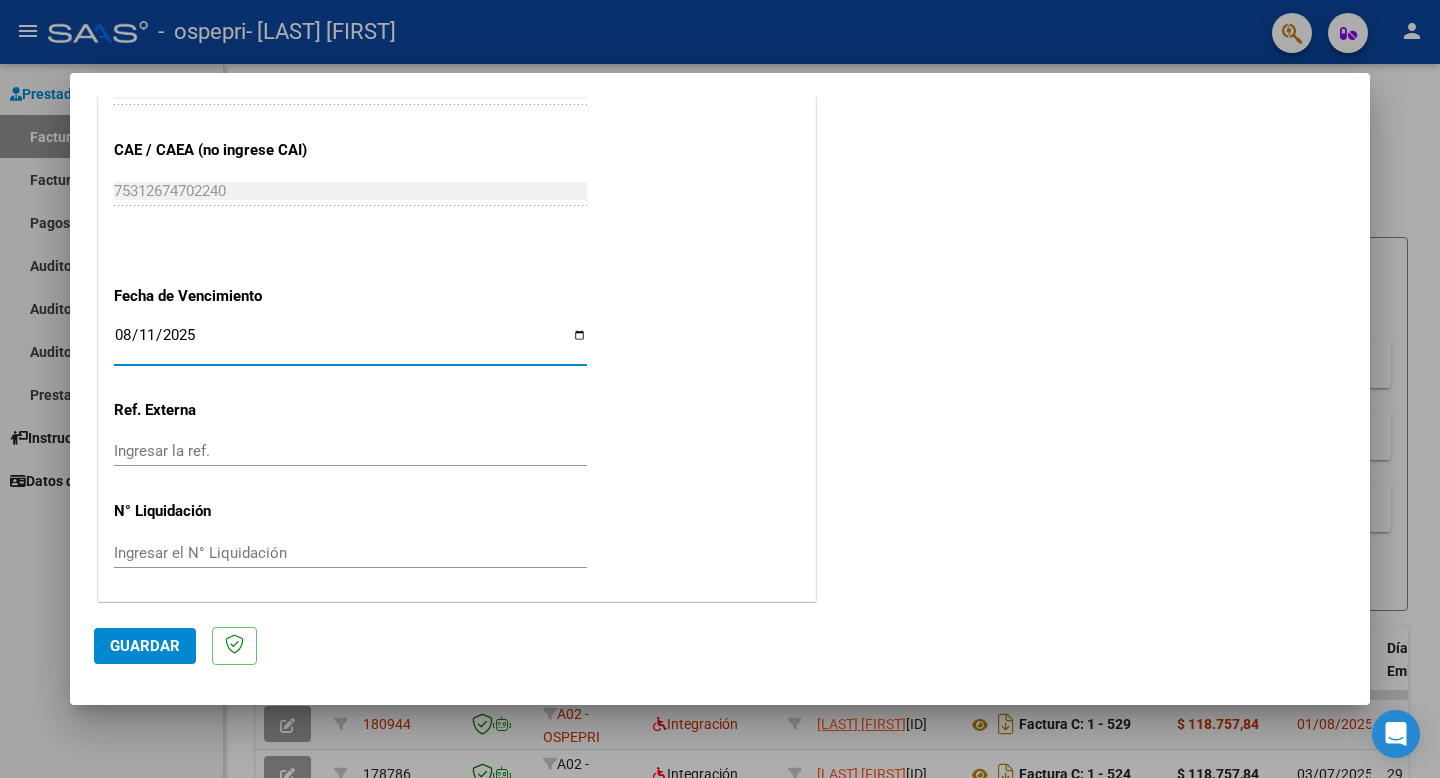 type on "2025-08-11" 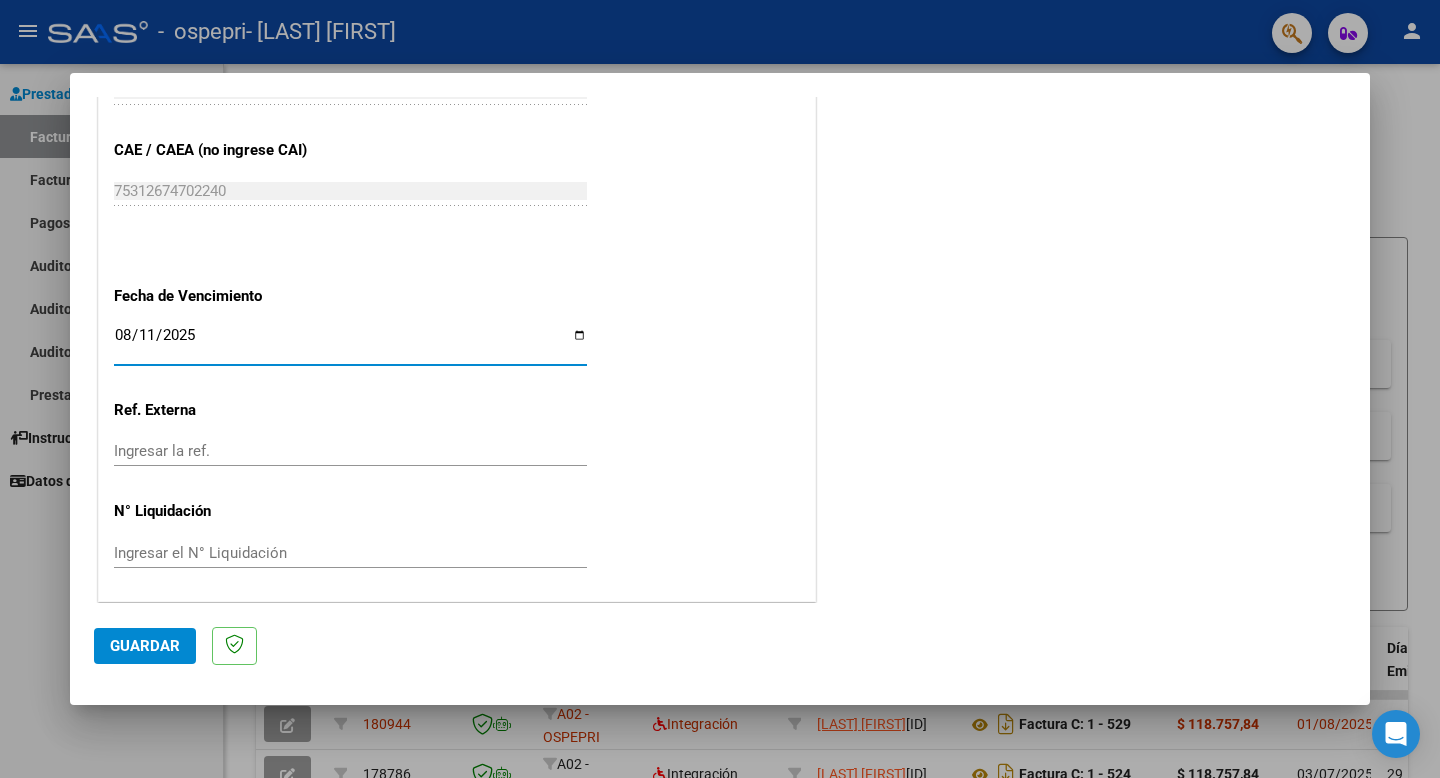 click on "Ingresar el N° Liquidación" at bounding box center (350, 553) 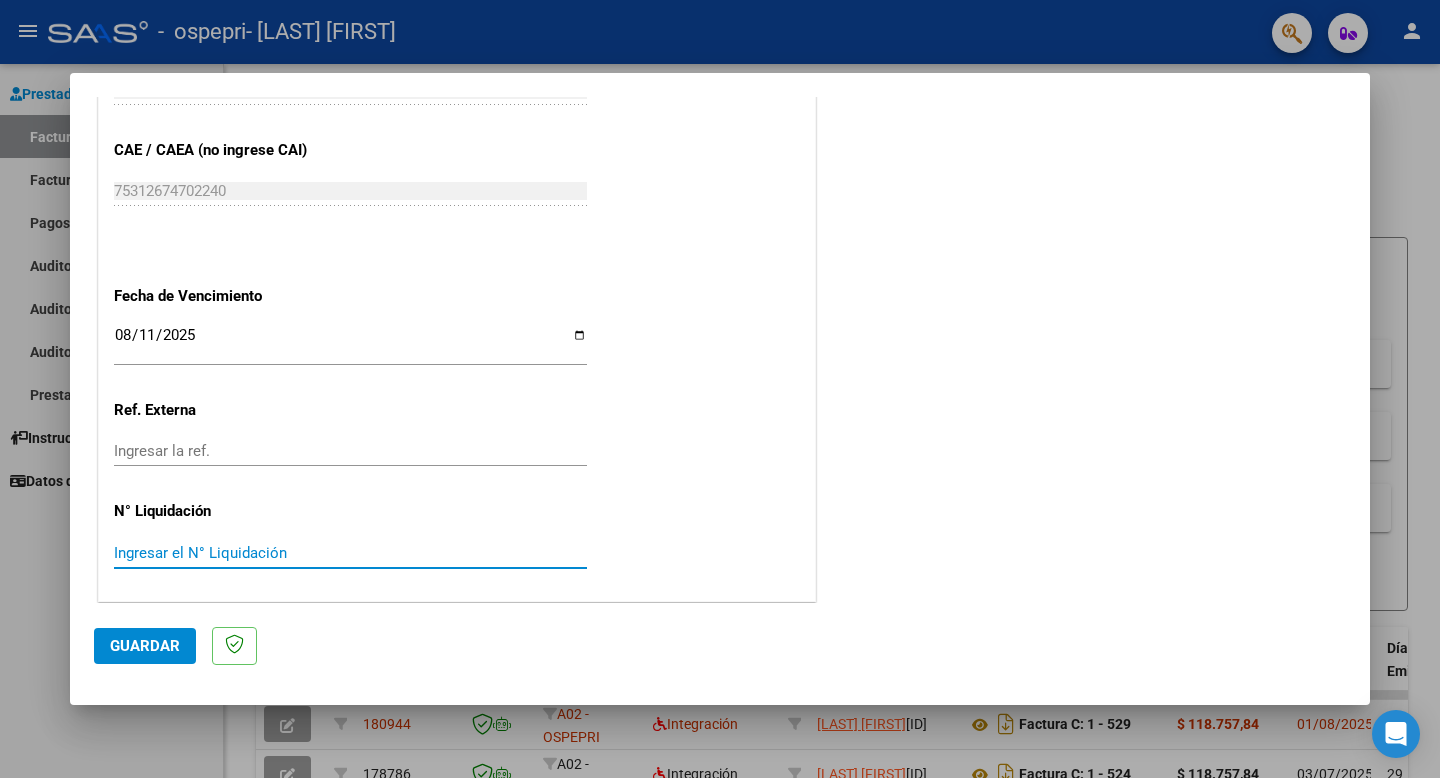 paste on "0000265534" 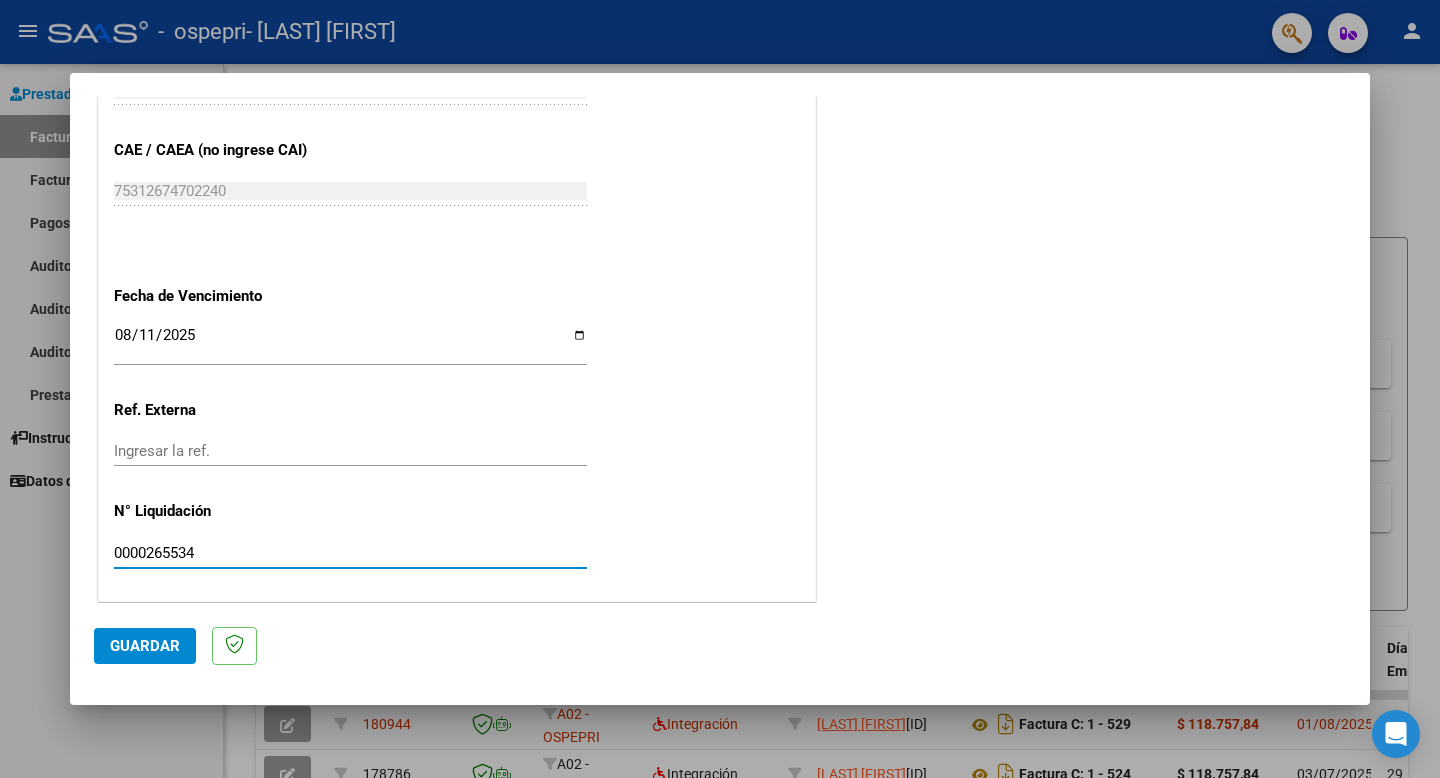 type on "0000265534" 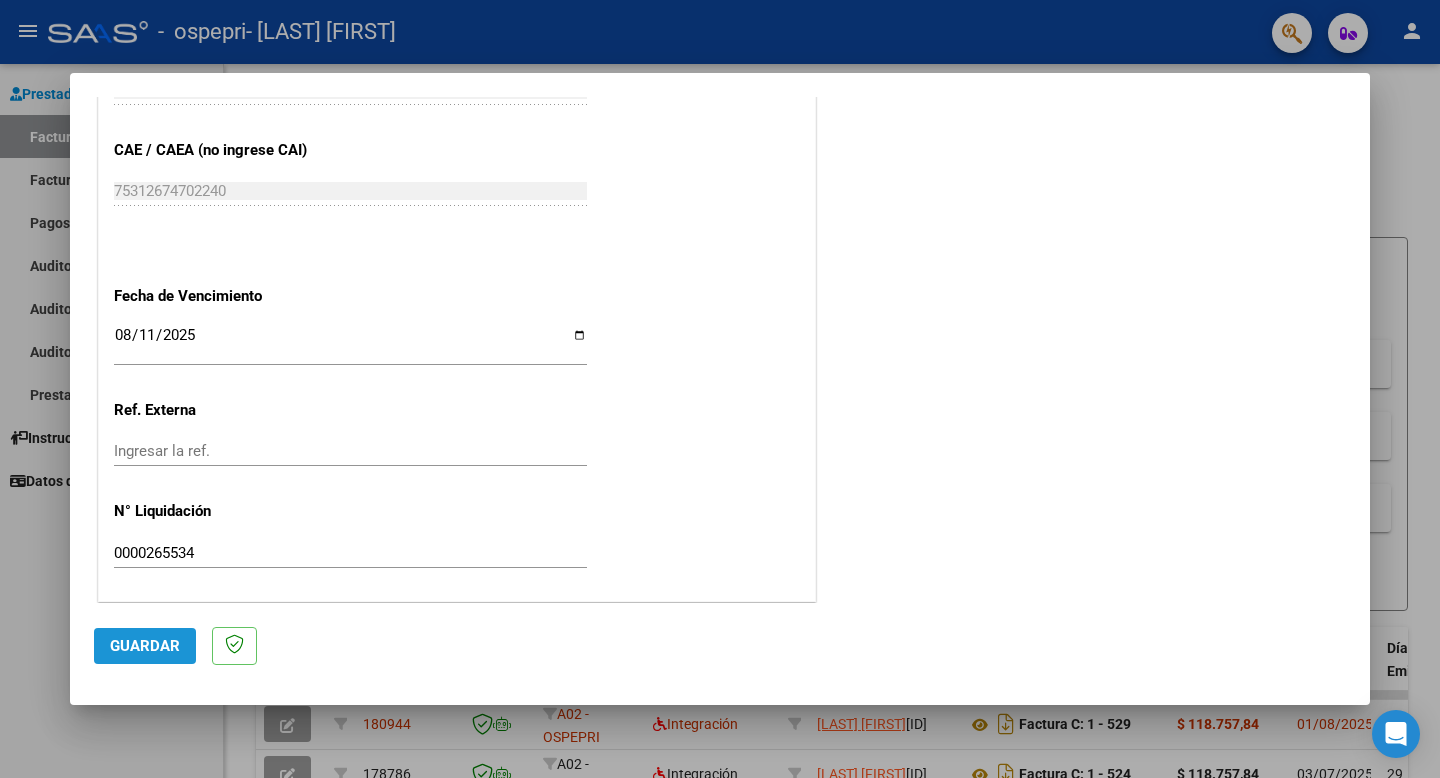 click on "Guardar" 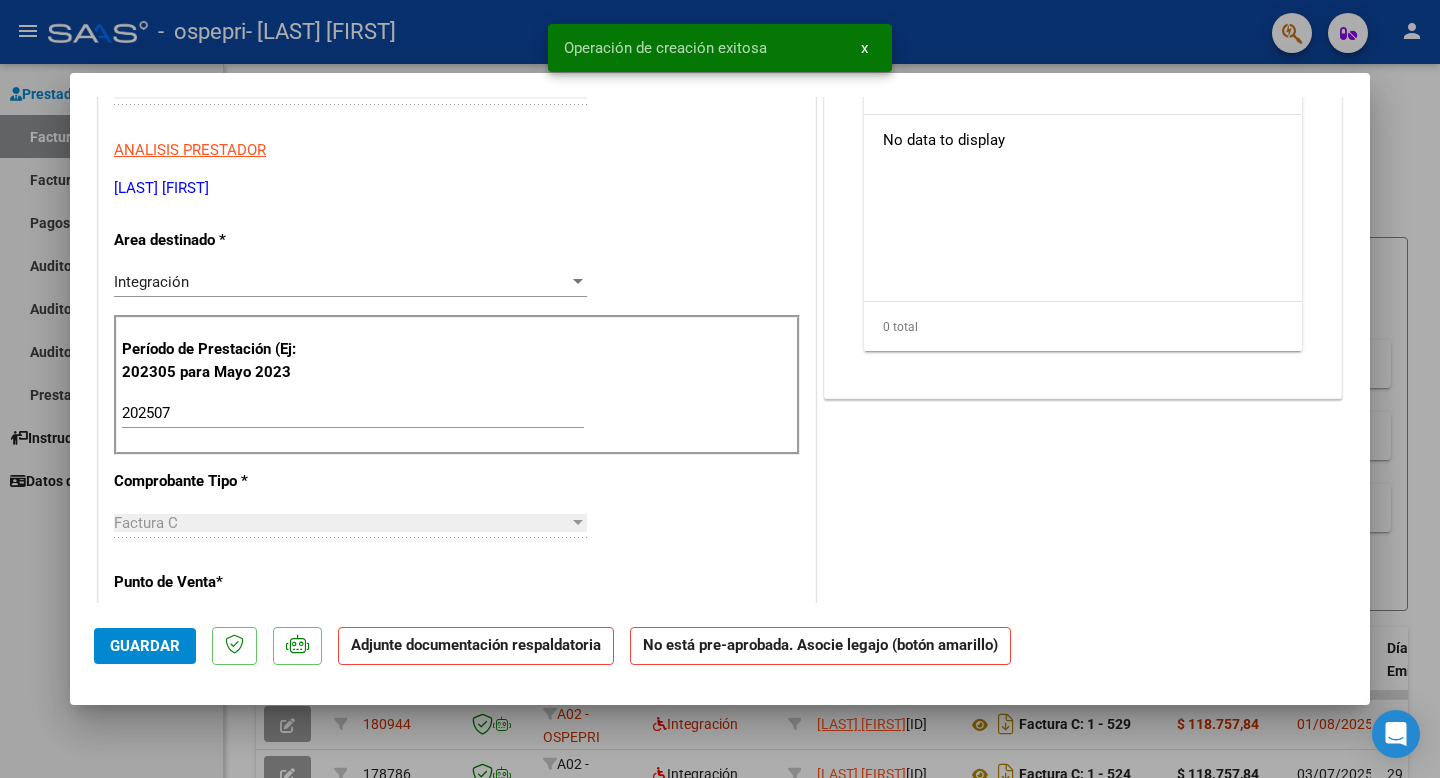 scroll, scrollTop: 0, scrollLeft: 0, axis: both 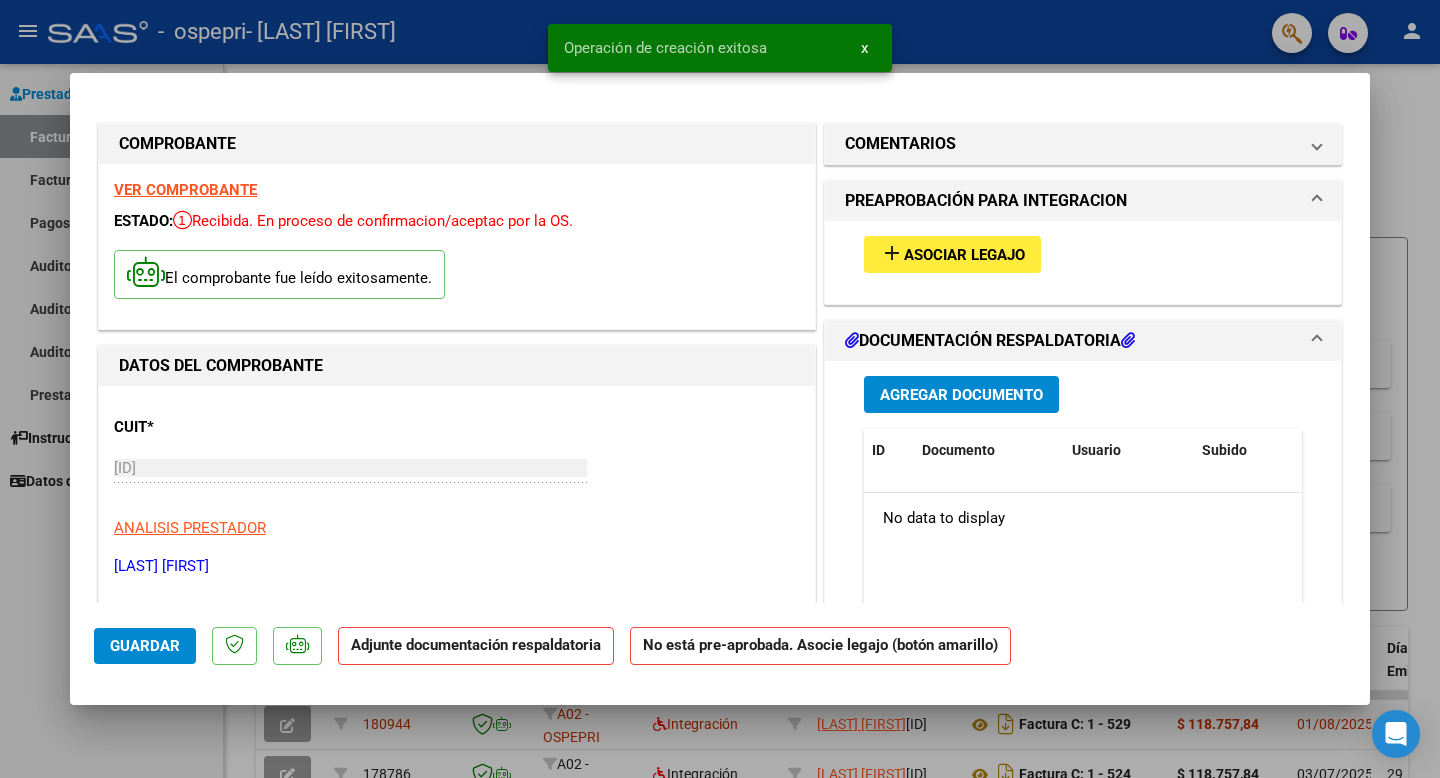 click on "add Asociar Legajo" at bounding box center (952, 254) 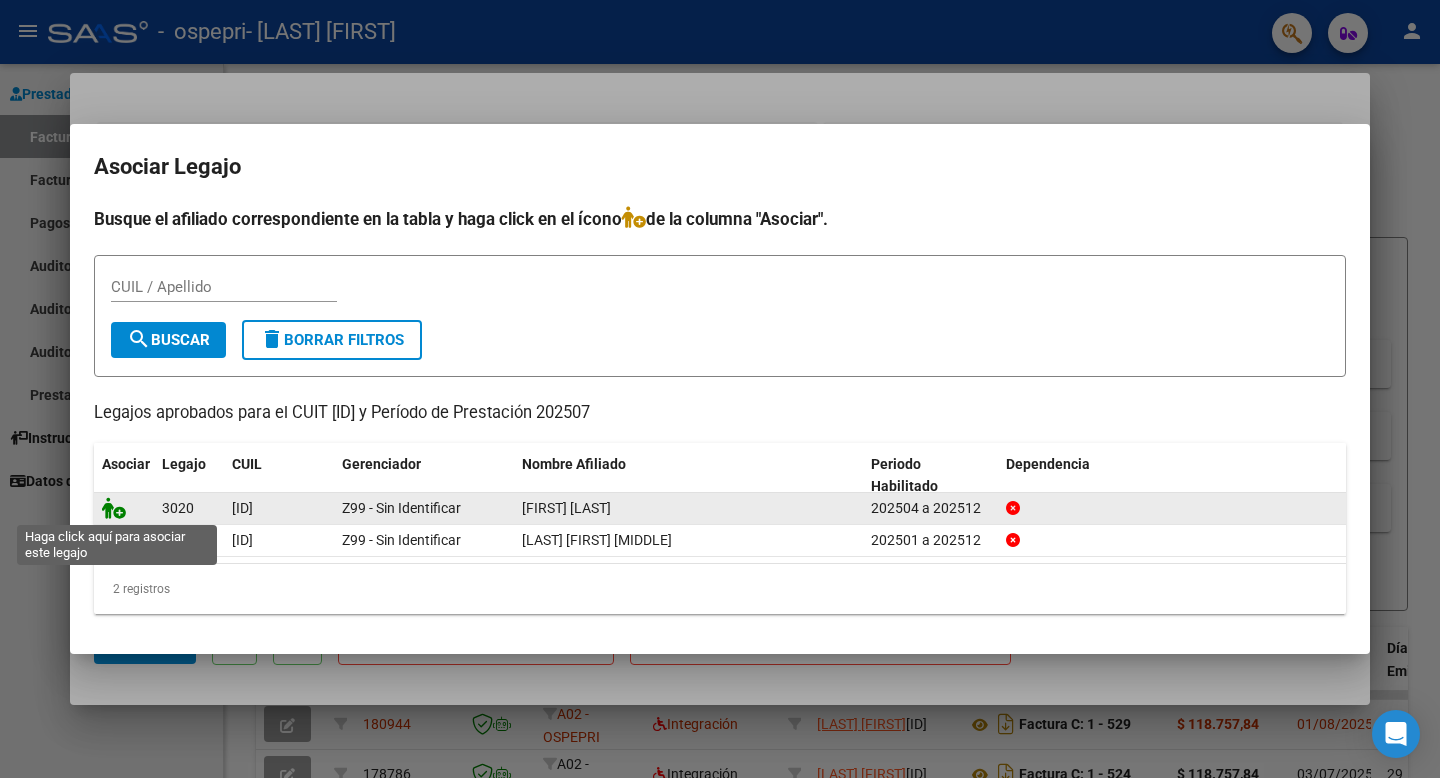 click 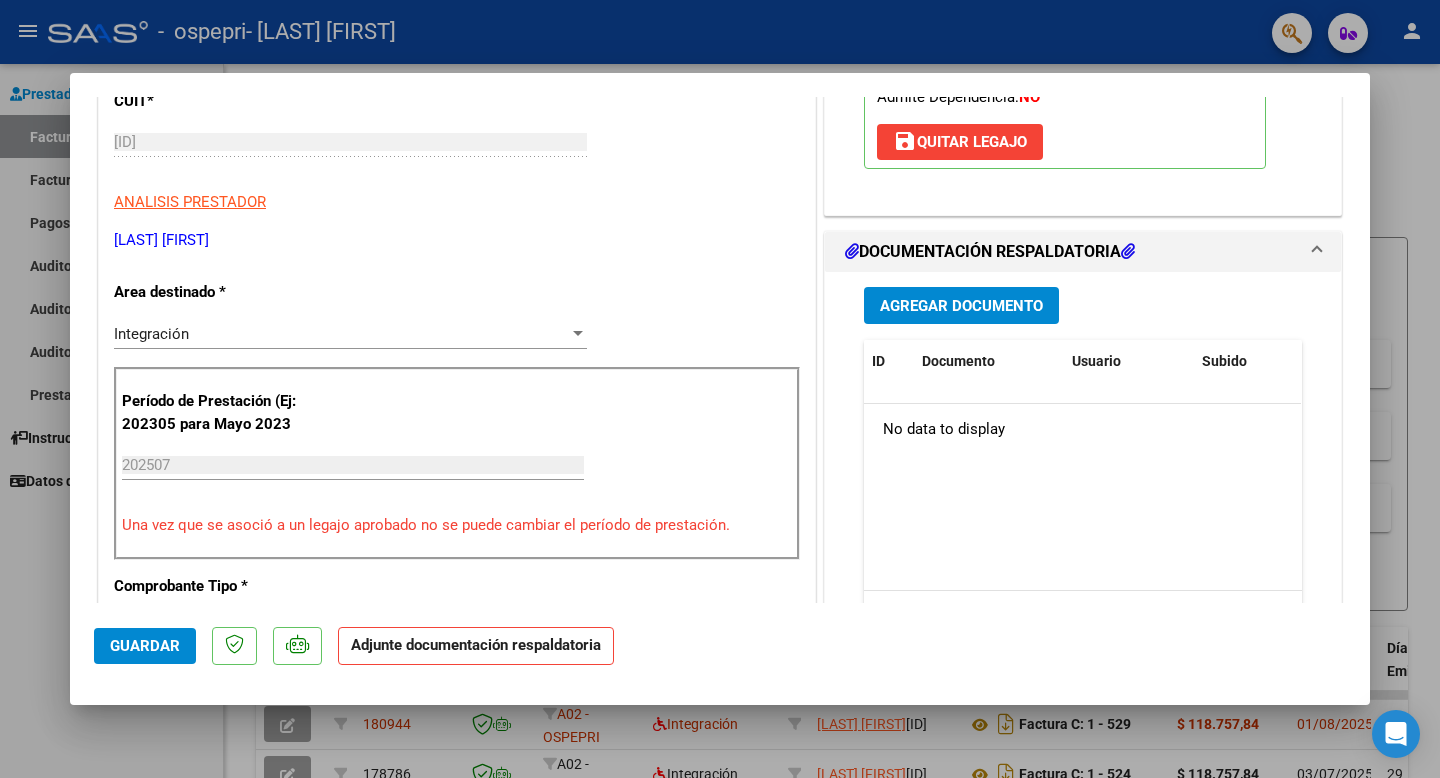 scroll, scrollTop: 333, scrollLeft: 0, axis: vertical 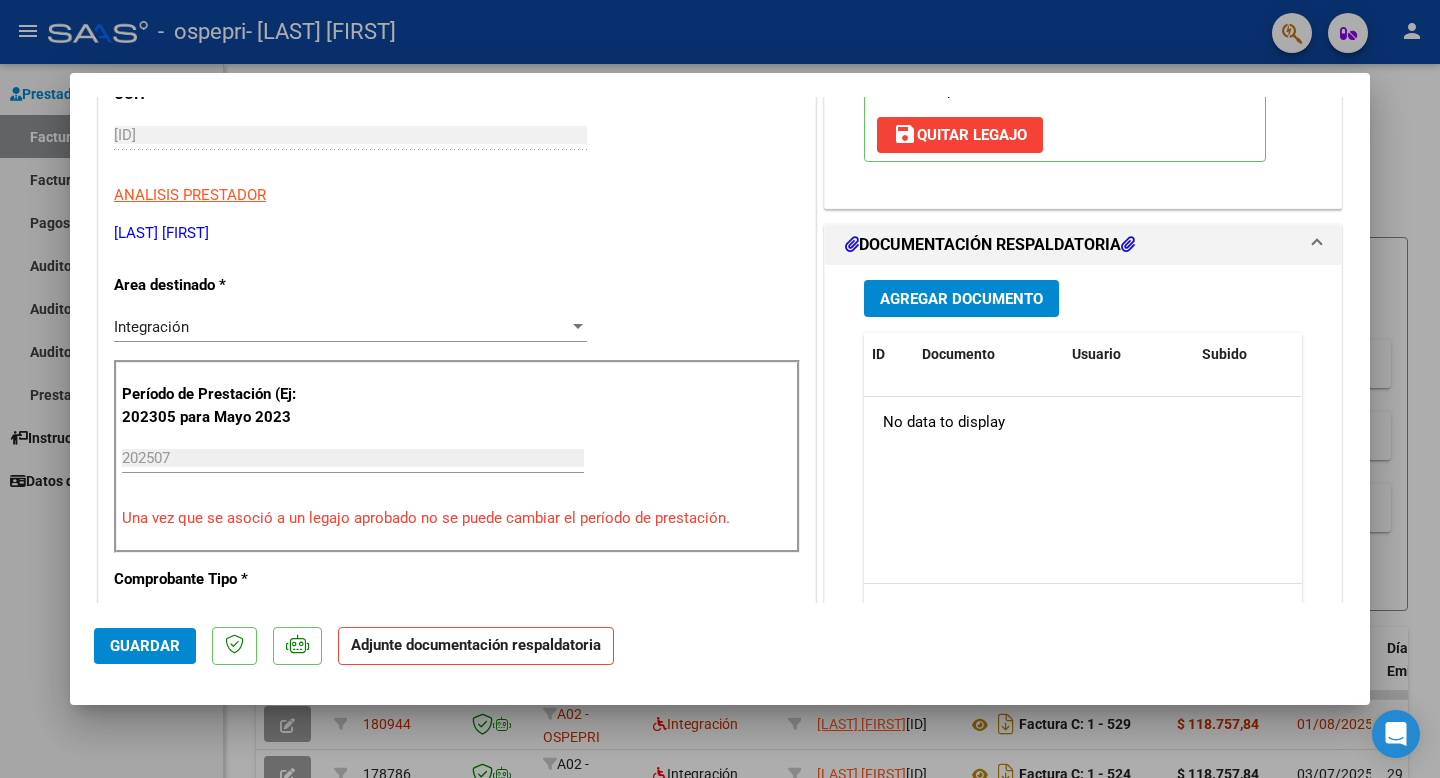 click on "Agregar Documento" at bounding box center (961, 298) 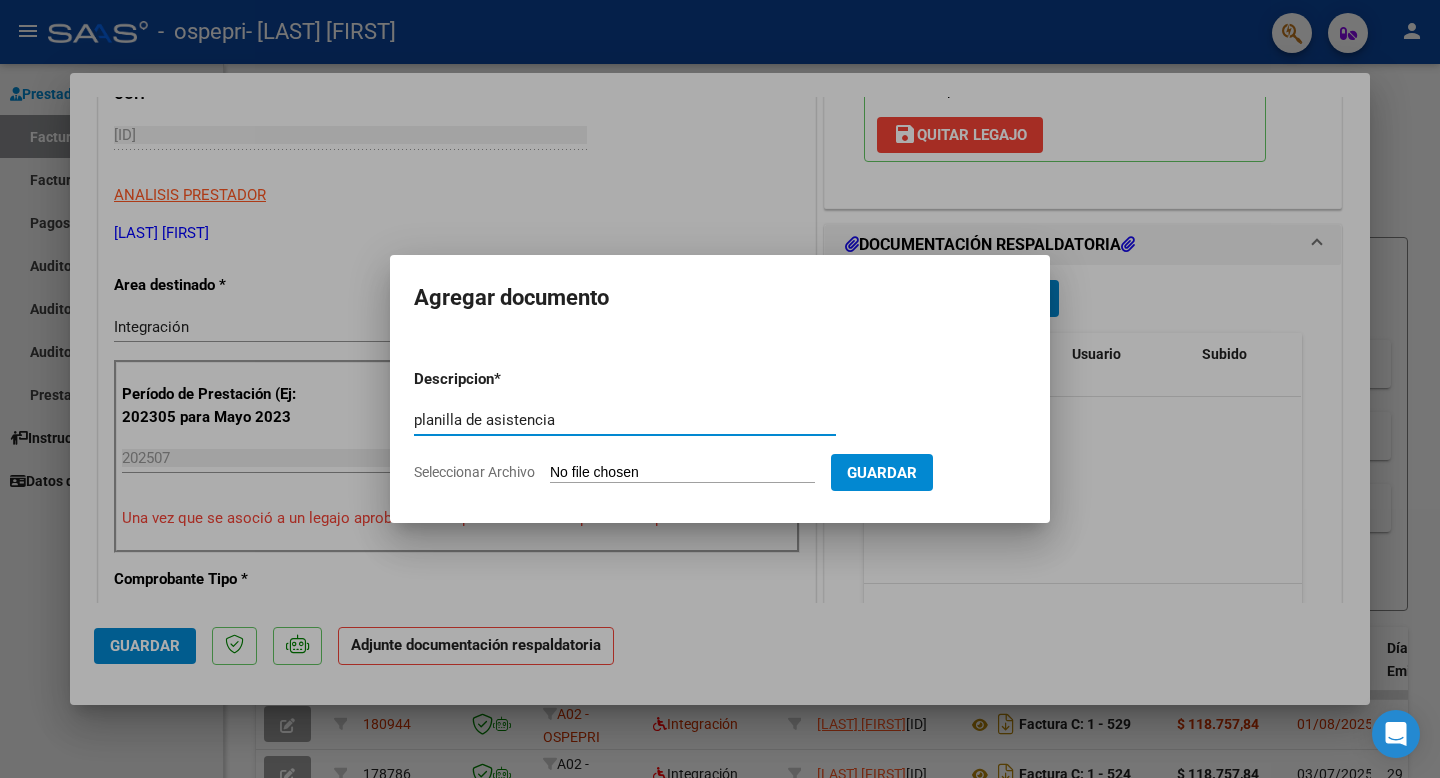 type on "planilla de asistencia" 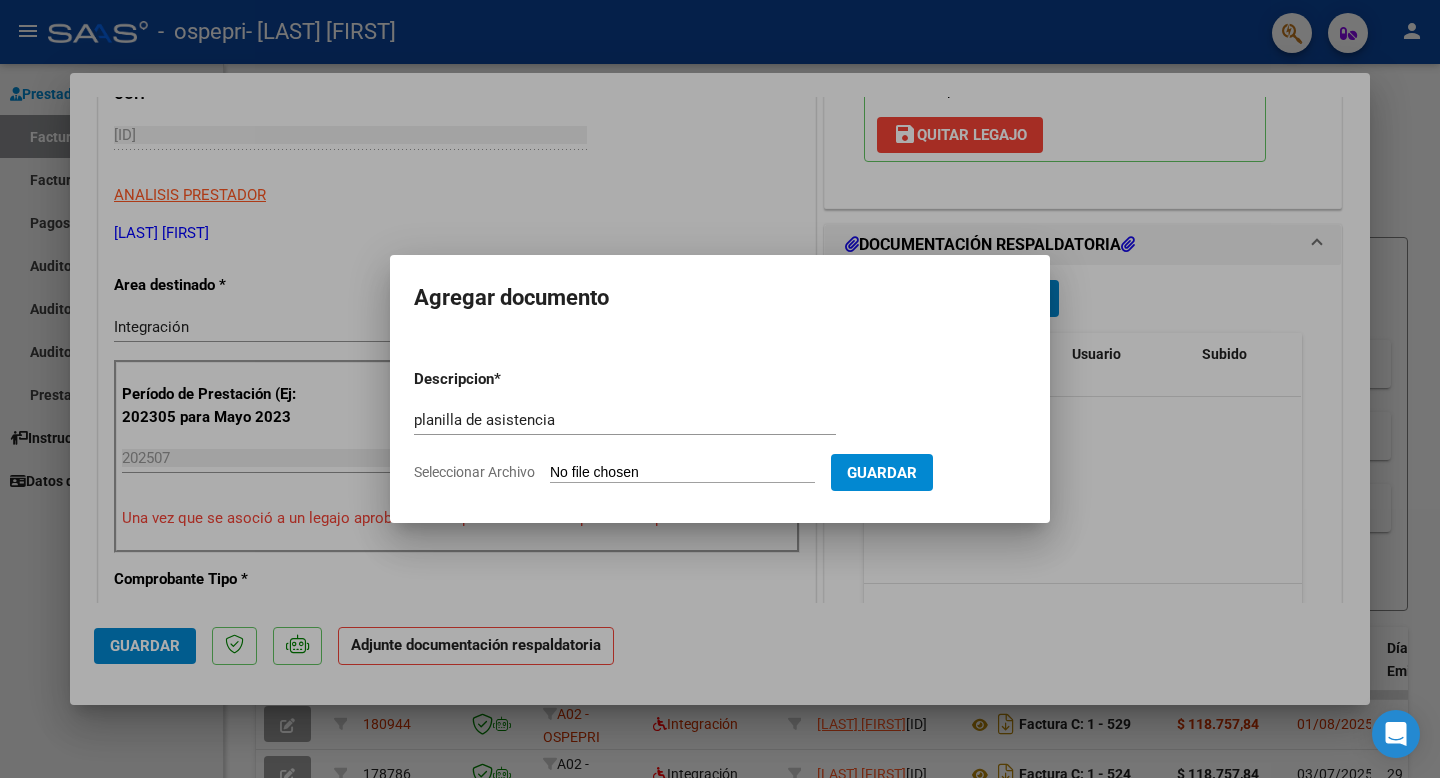 type on "C:\fakepath\Planilla Julio Timoteo.pdf" 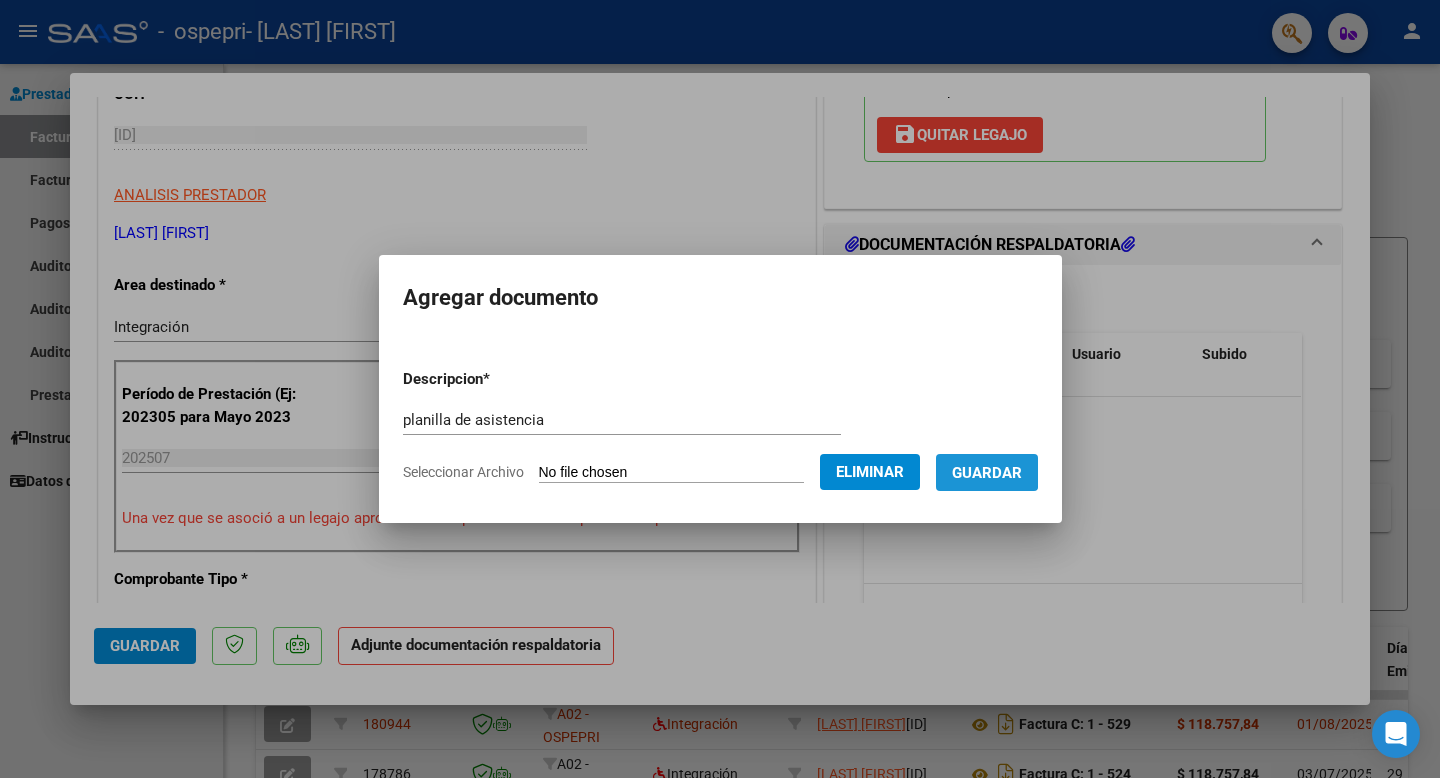 click on "Guardar" at bounding box center (987, 473) 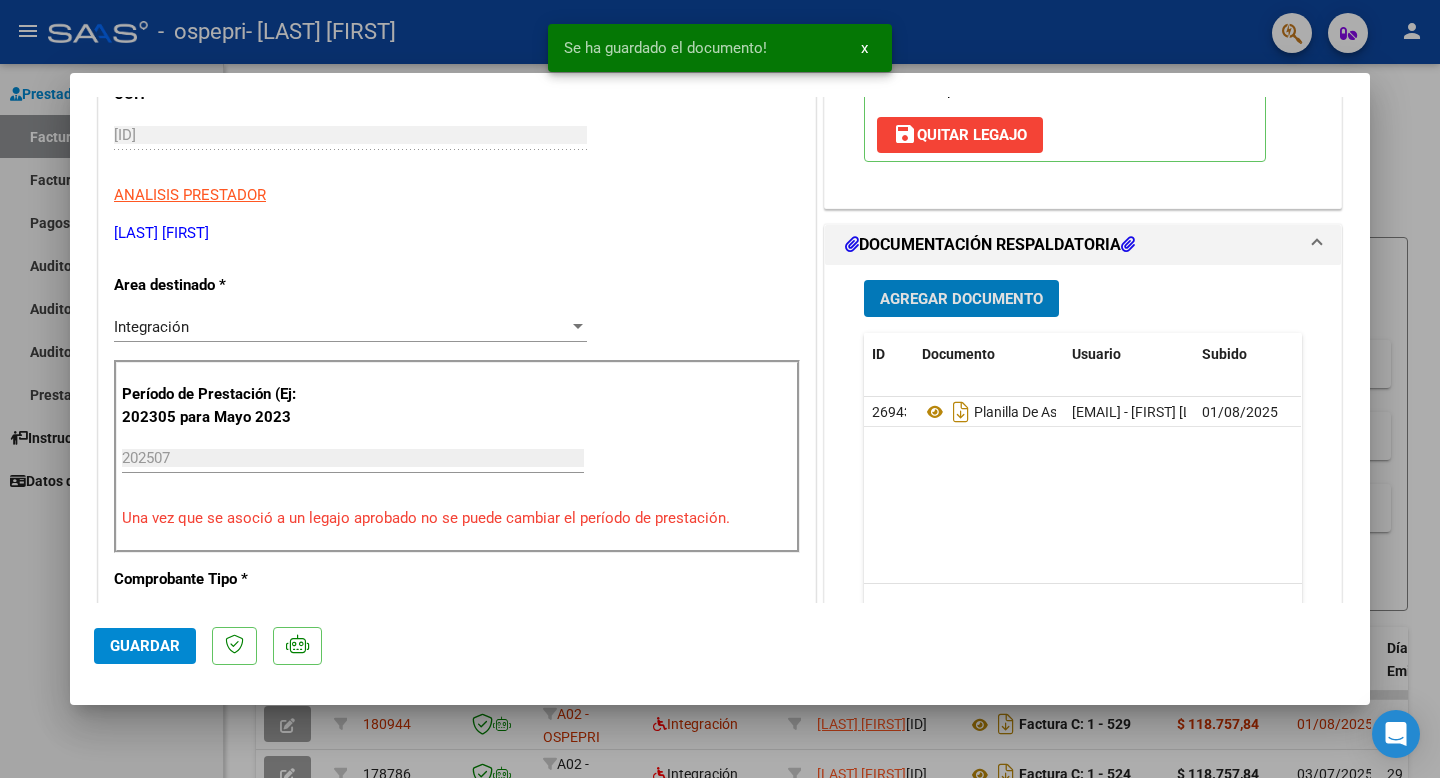 click on "Agregar Documento" at bounding box center (961, 299) 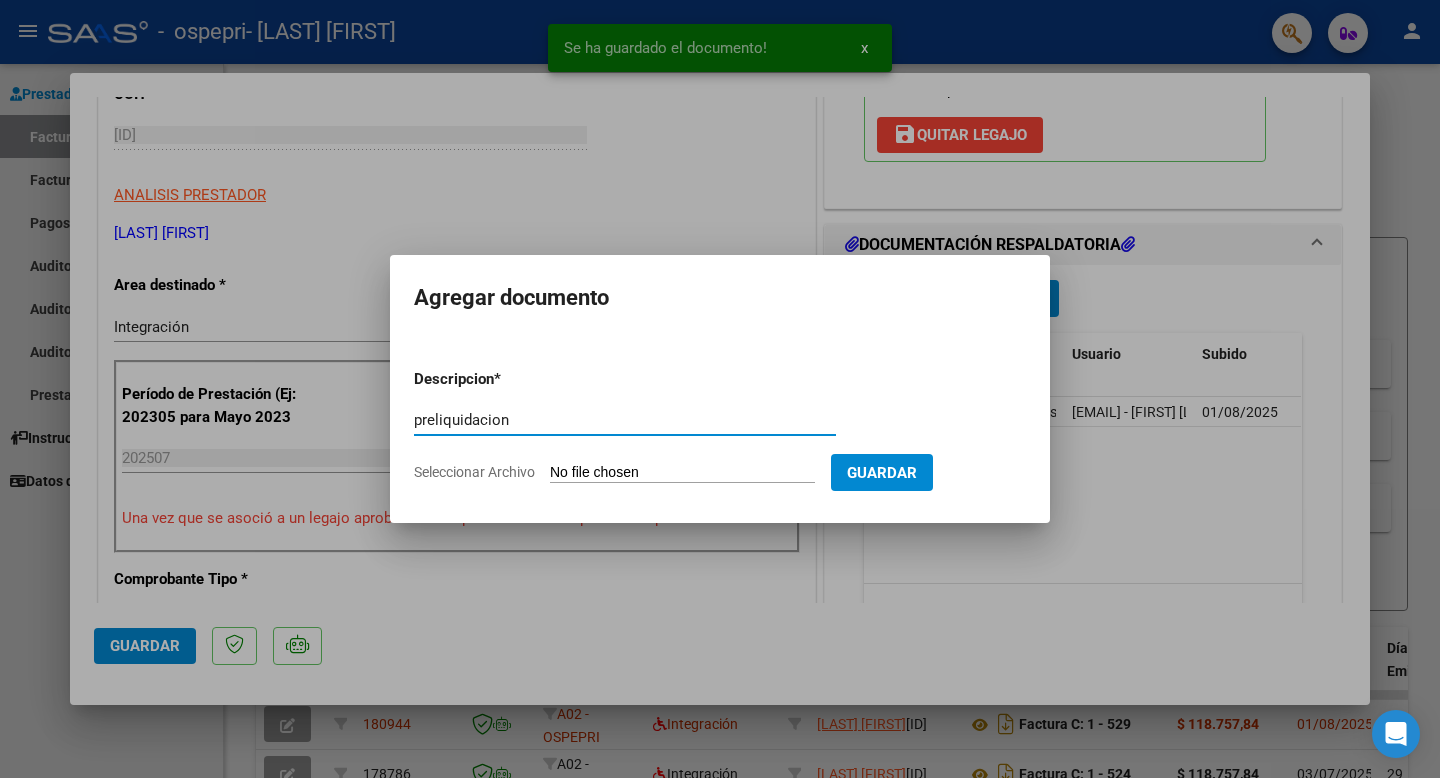 type on "preliquidacion" 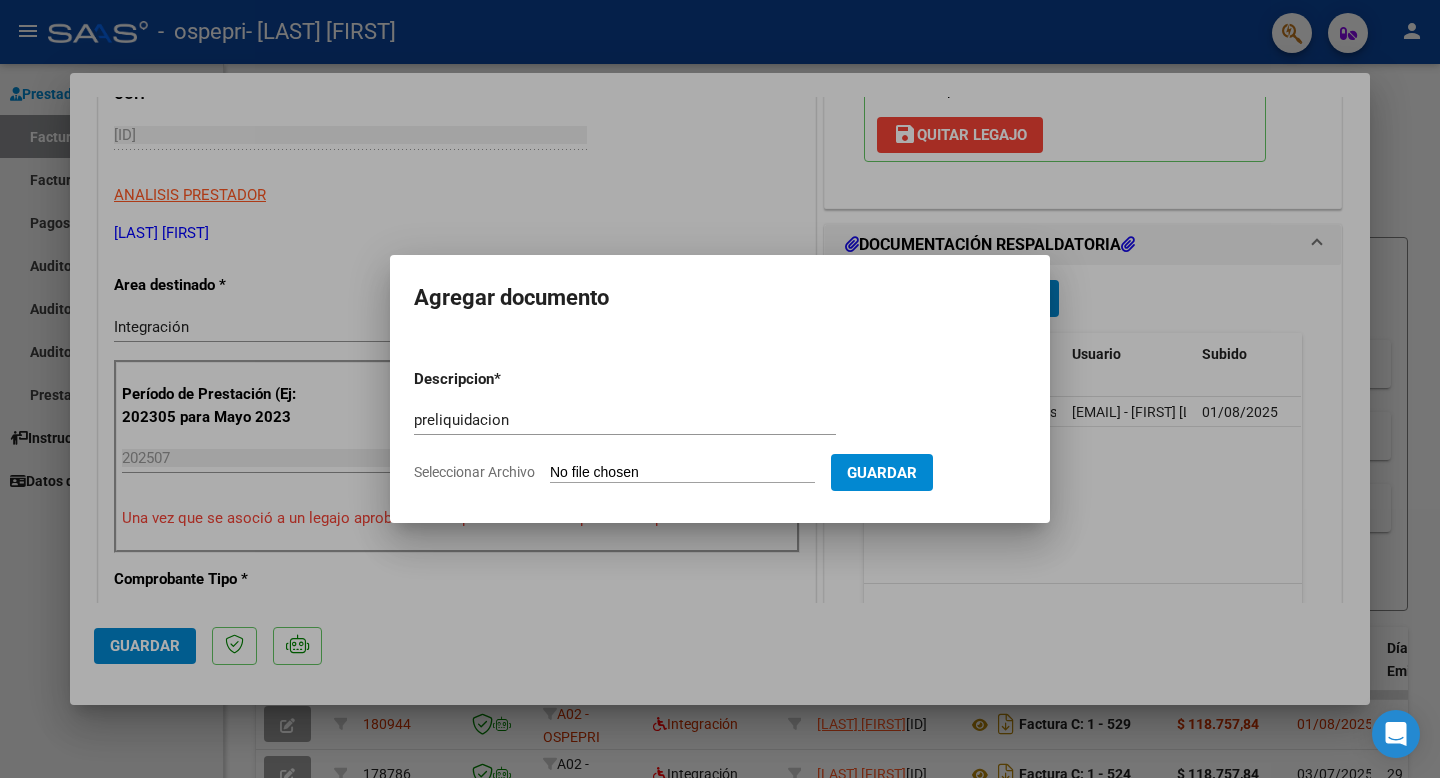 click on "Seleccionar Archivo" at bounding box center (682, 473) 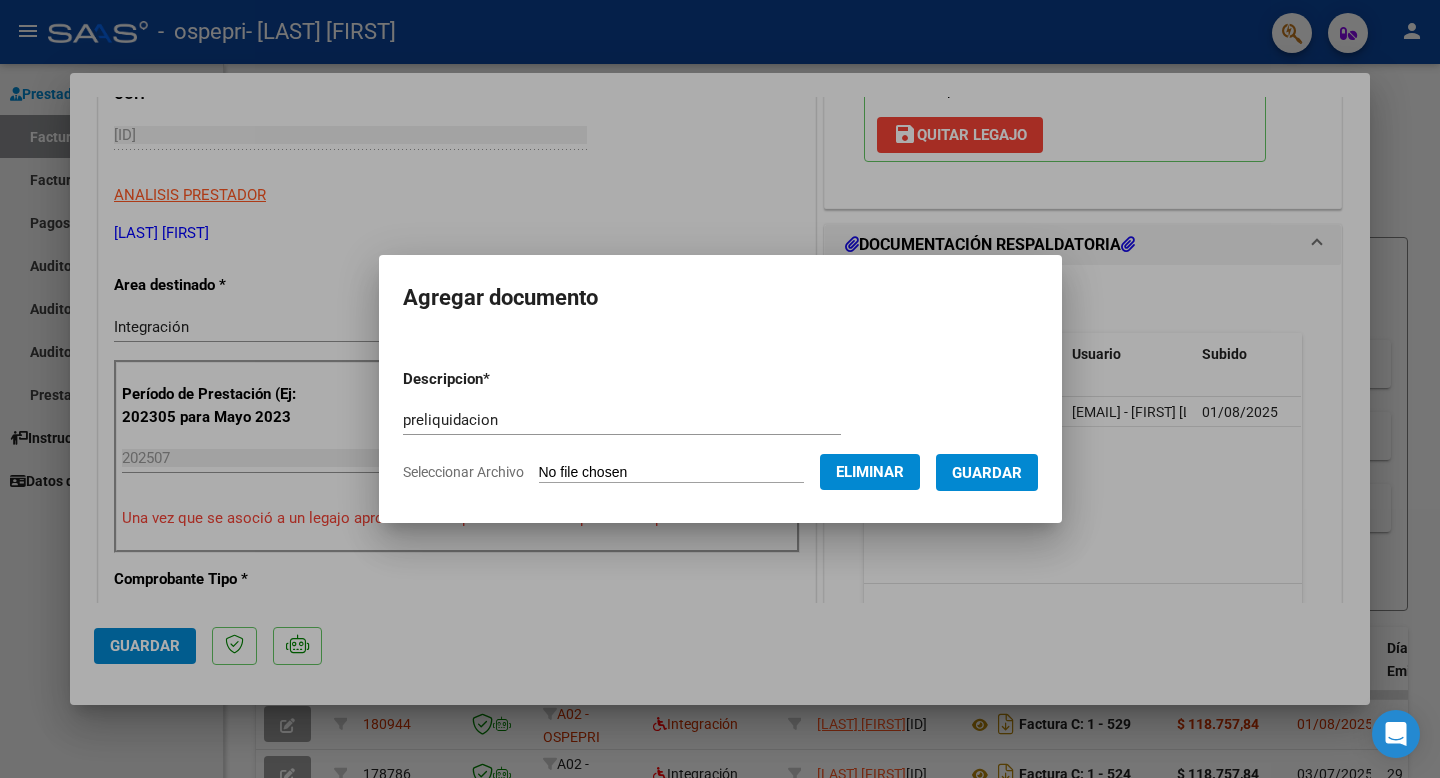 click on "Guardar" at bounding box center (987, 472) 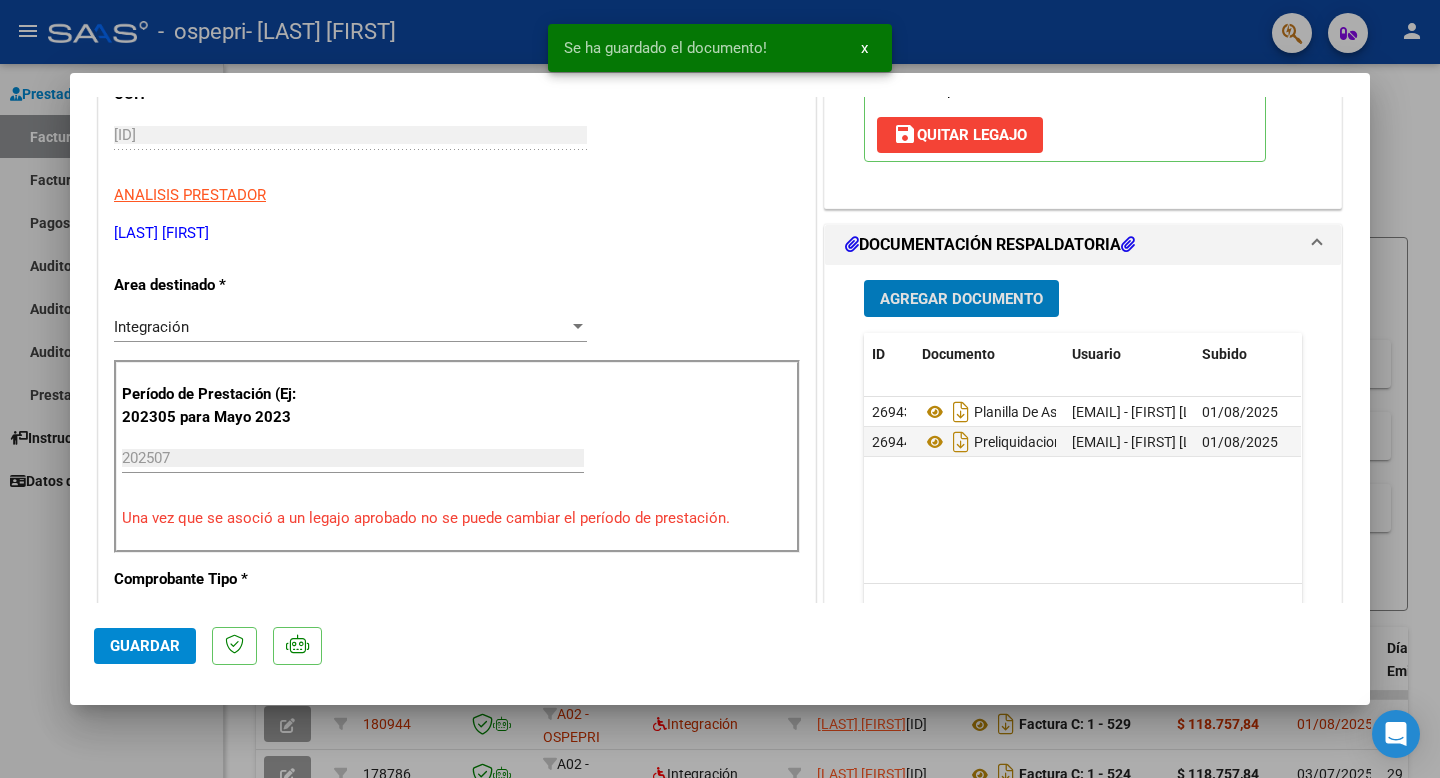 click on "Agregar Documento" at bounding box center [961, 299] 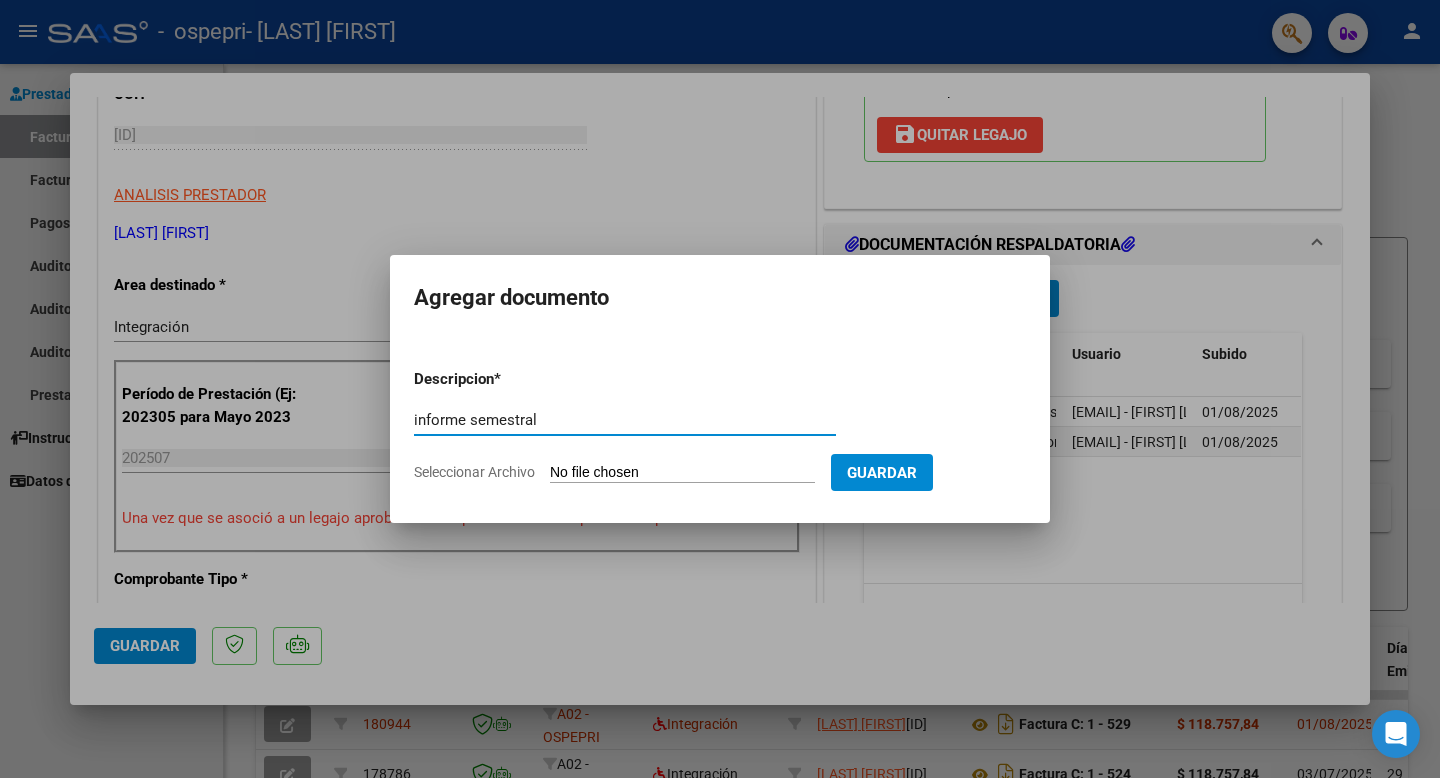 type on "informe semestral" 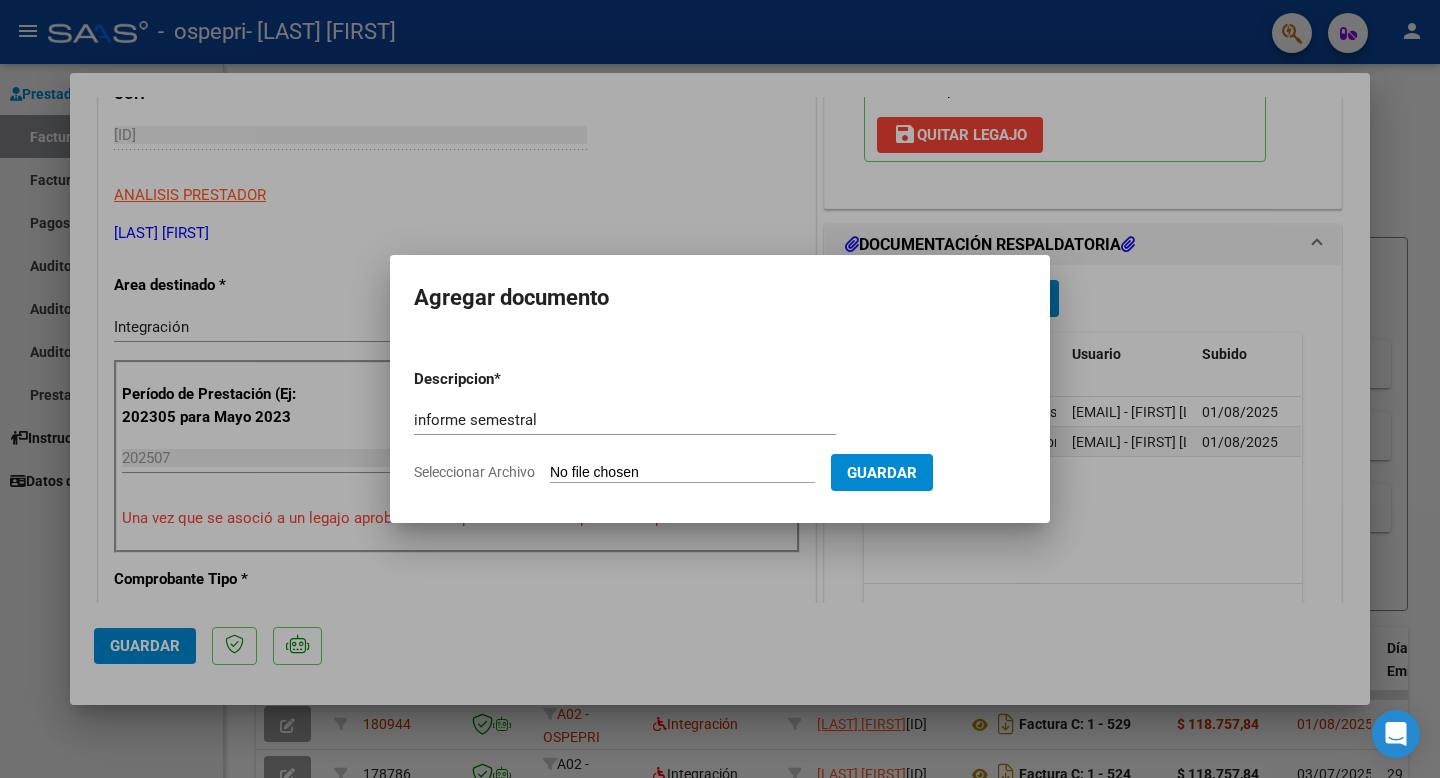 click on "Seleccionar Archivo" at bounding box center (682, 473) 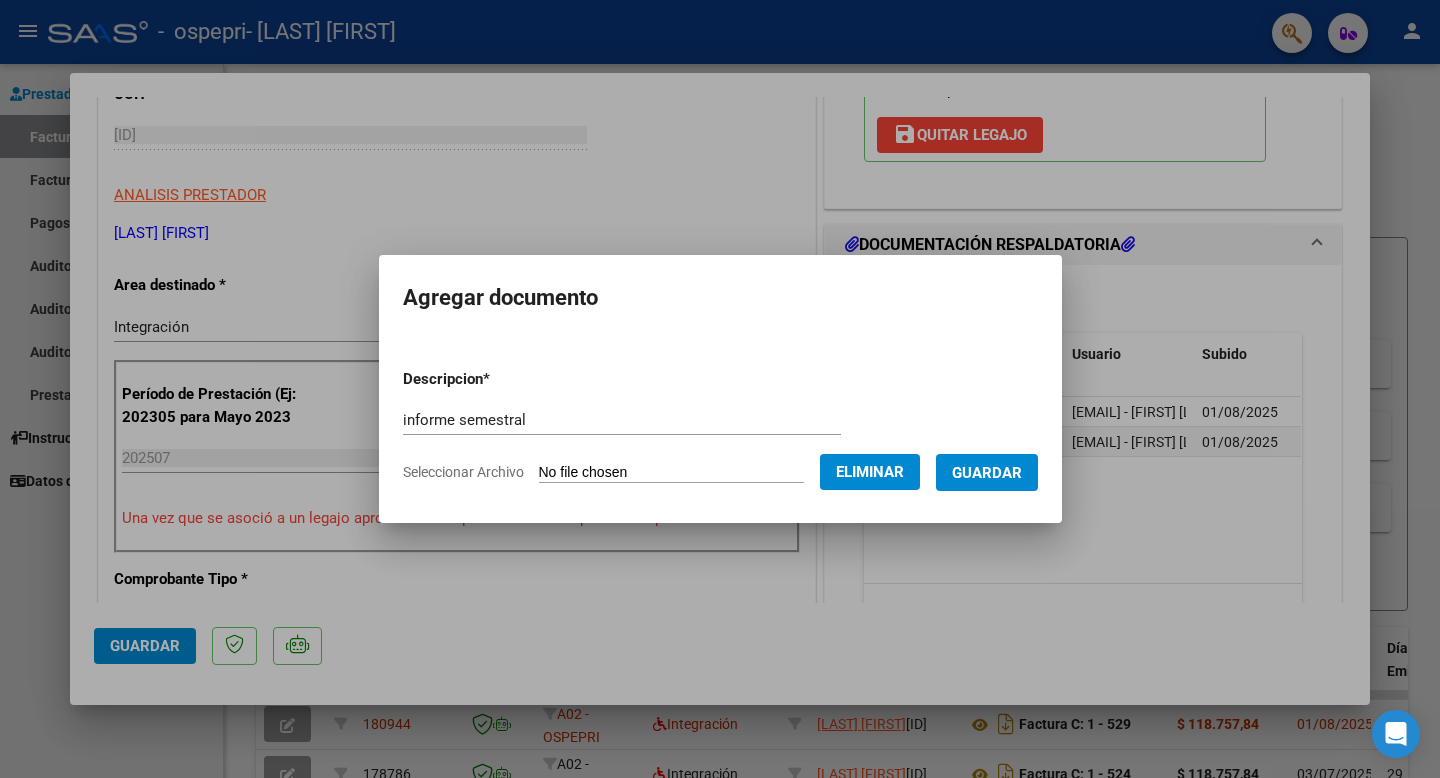 click on "Guardar" at bounding box center [987, 473] 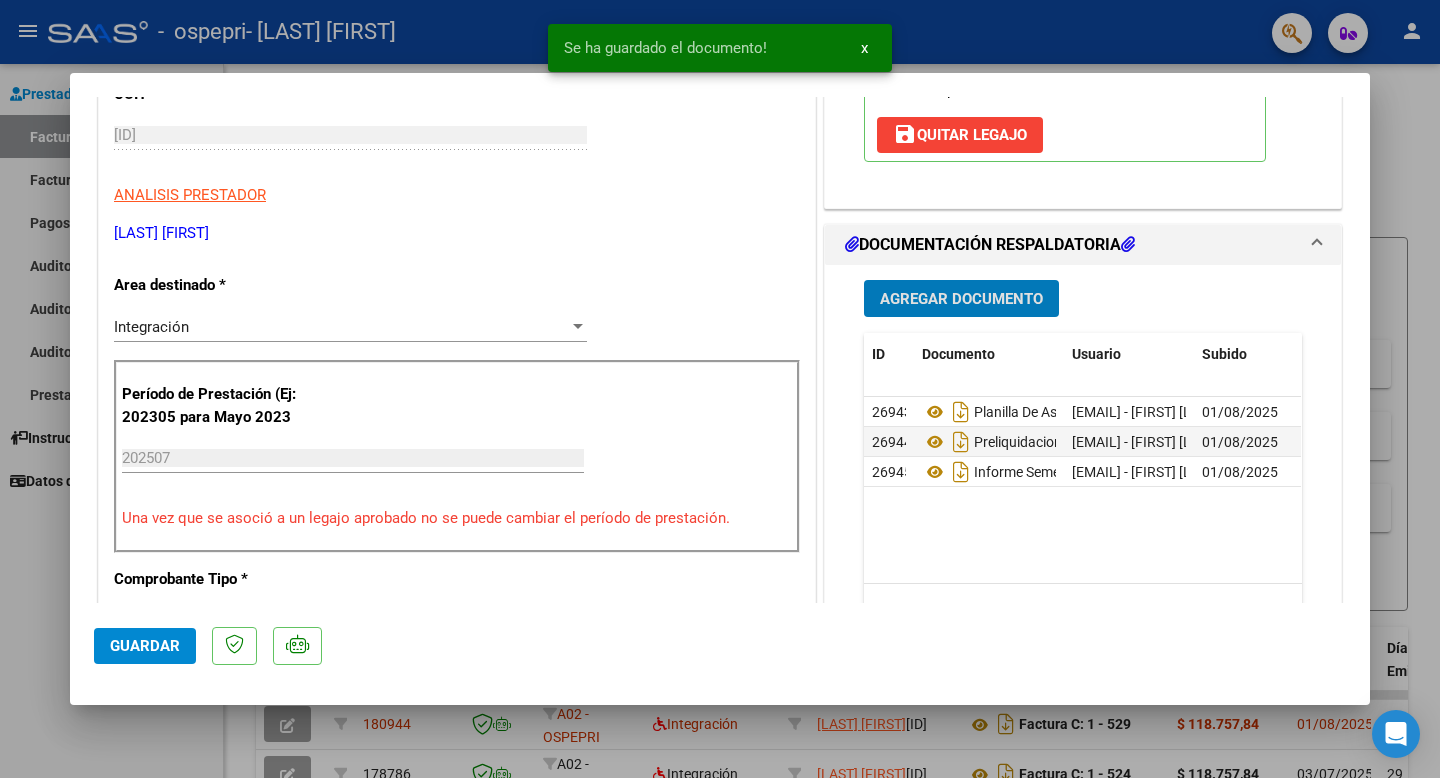 click on "Guardar" 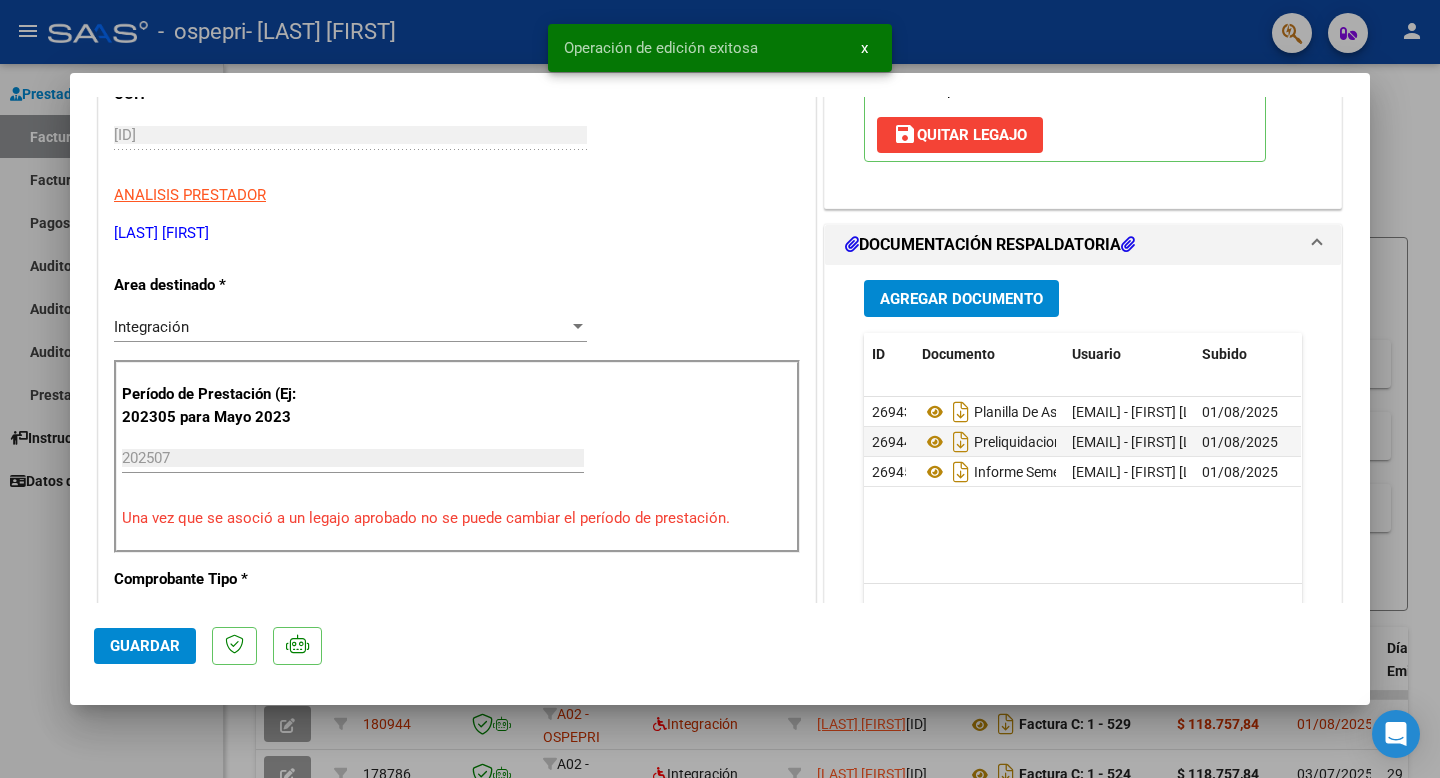 click at bounding box center (720, 389) 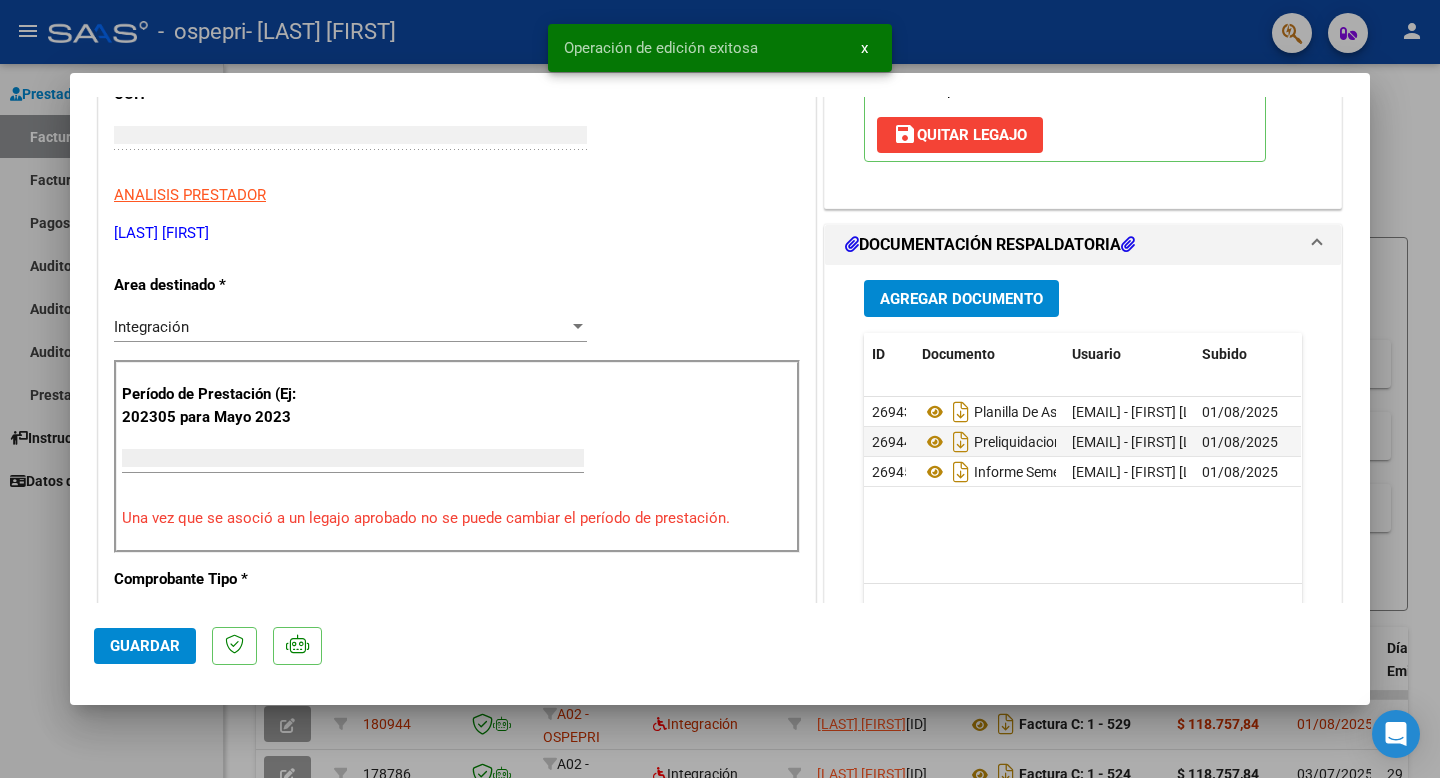 scroll, scrollTop: 0, scrollLeft: 0, axis: both 